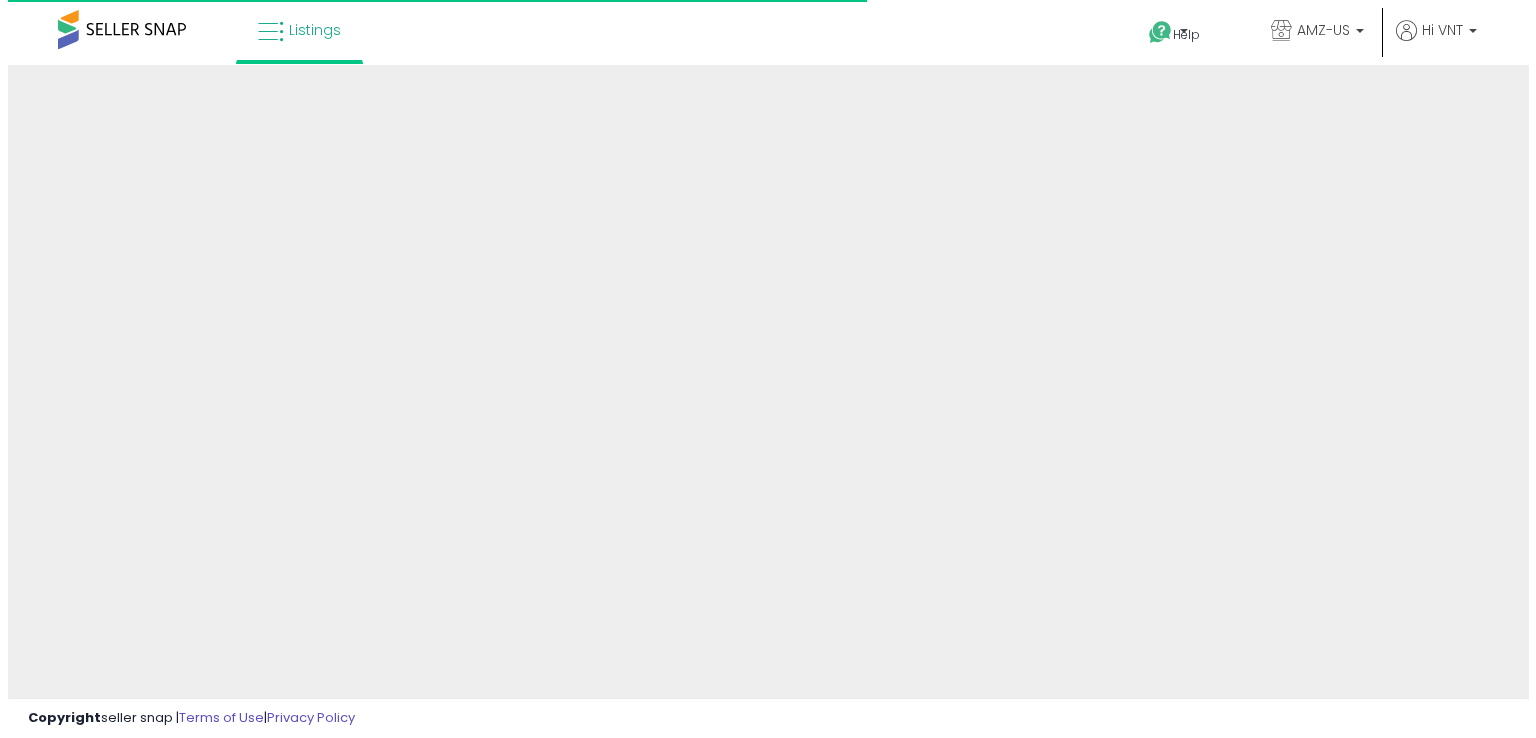 scroll, scrollTop: 0, scrollLeft: 0, axis: both 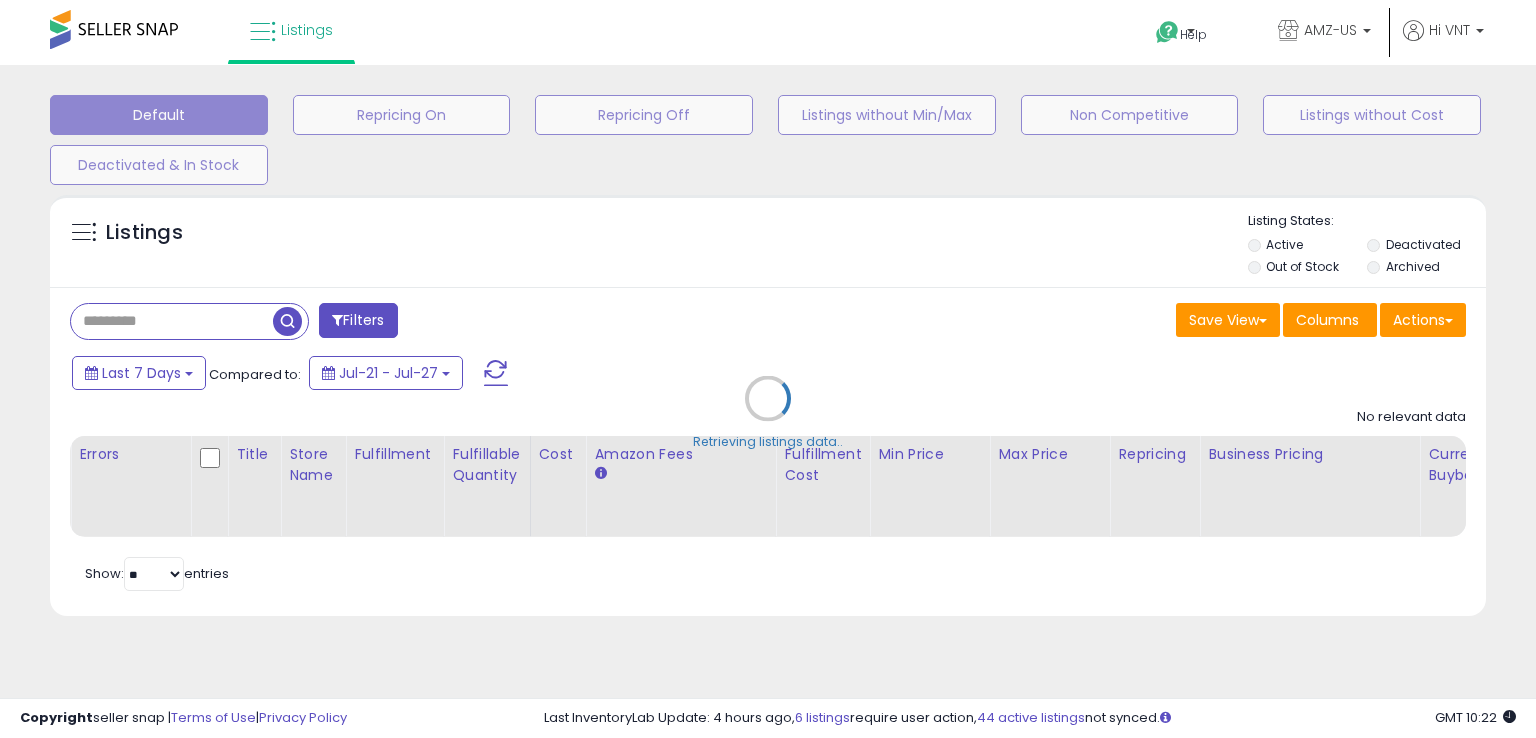 select on "**" 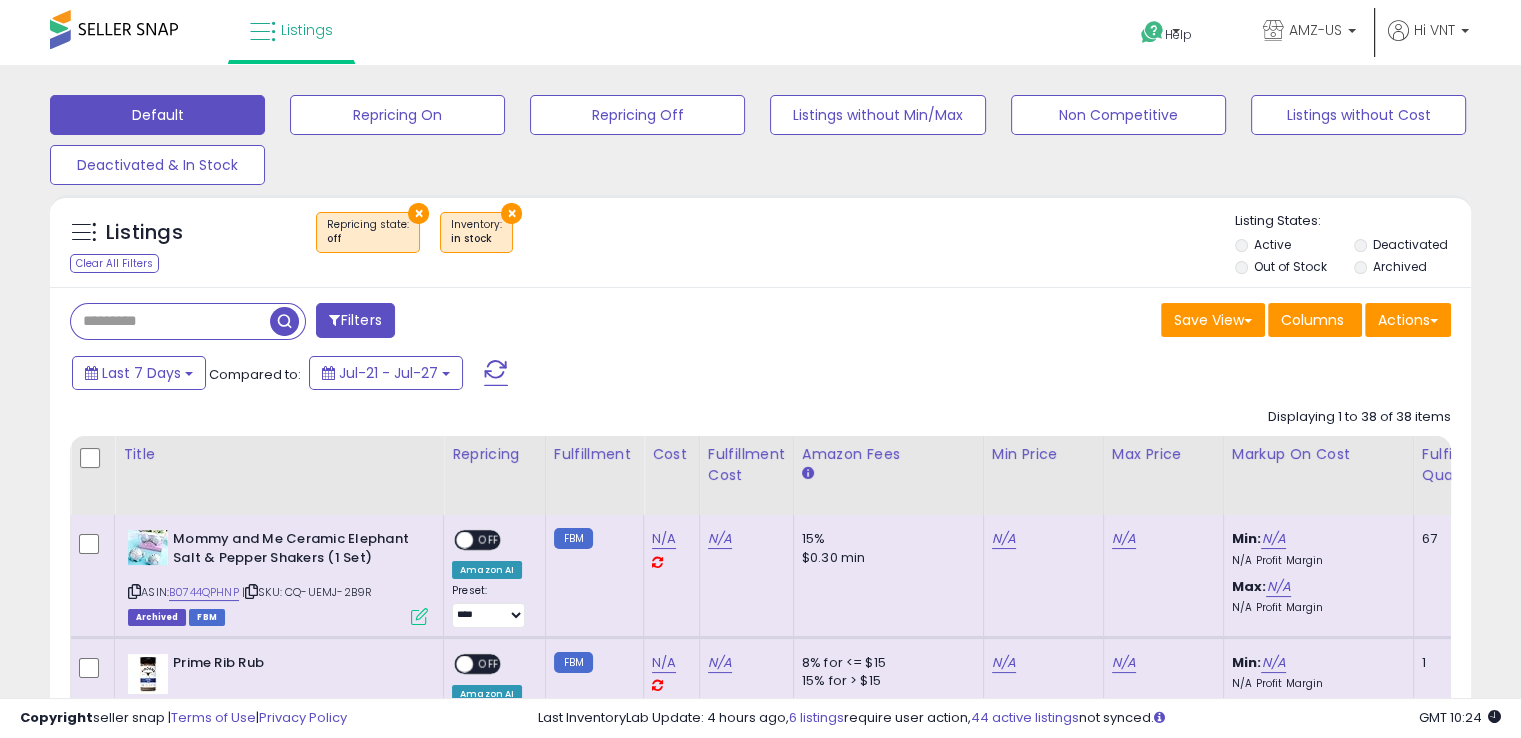 click on "×" at bounding box center [418, 213] 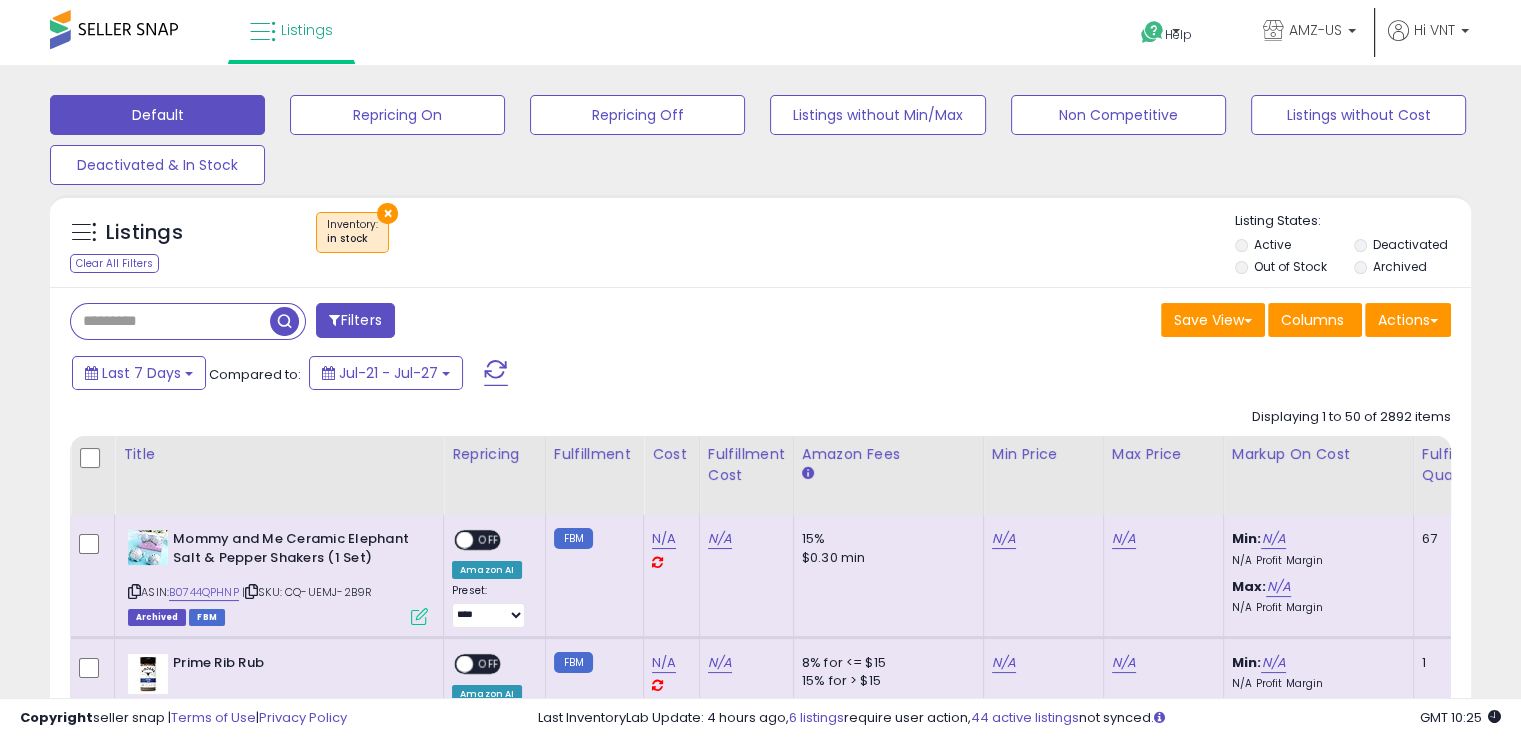 click on "×" at bounding box center (387, 213) 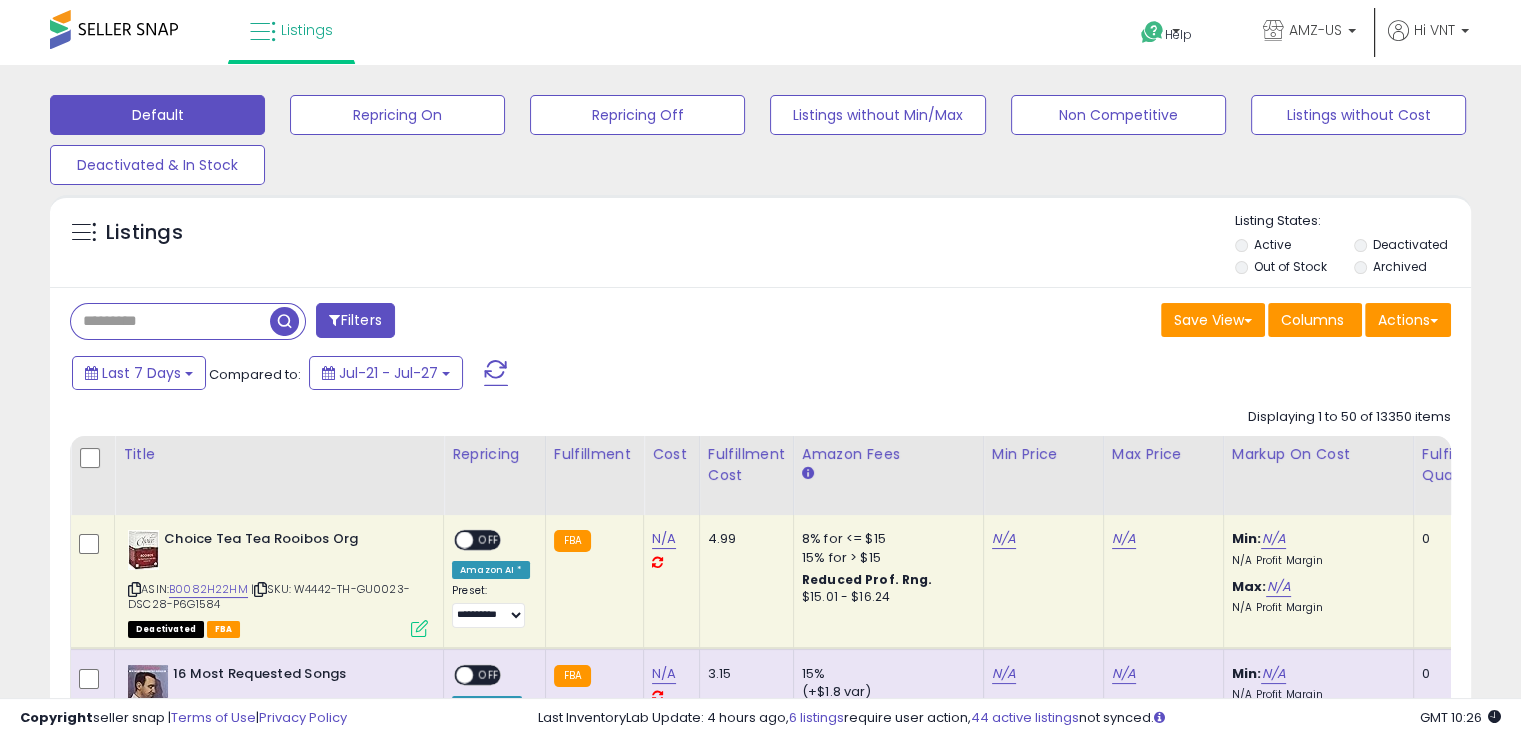 click on "Filters" at bounding box center [355, 320] 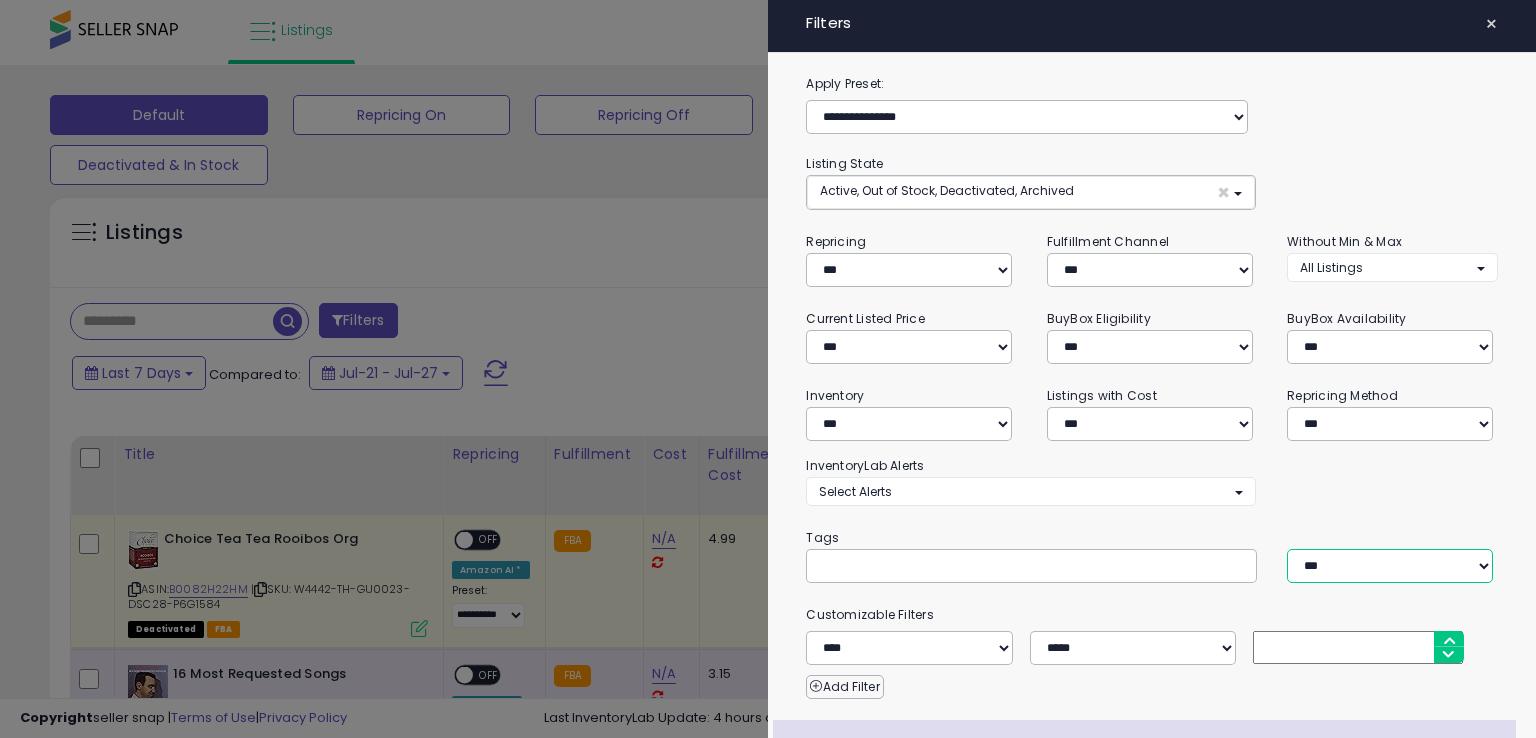 click on "***
***
****" at bounding box center (1390, 566) 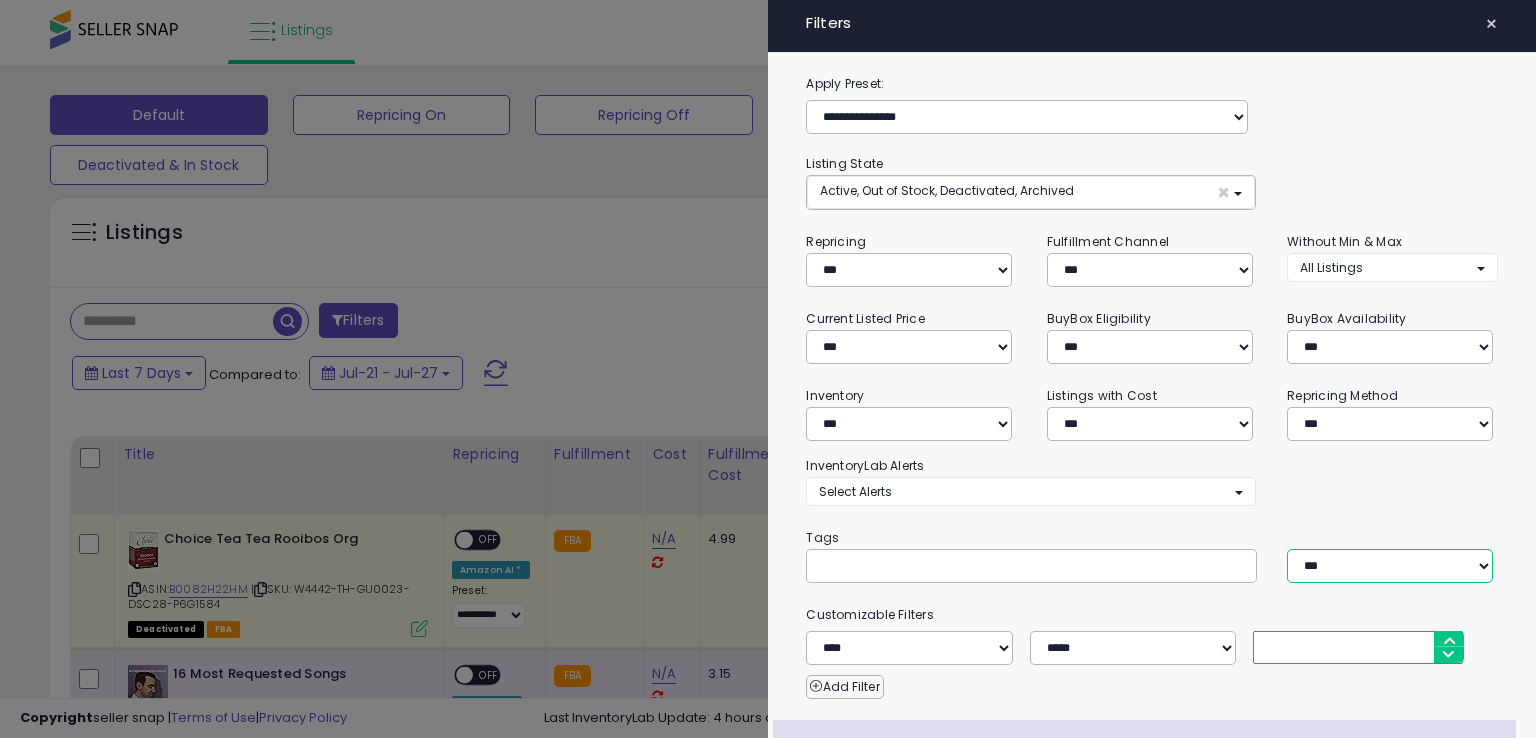scroll, scrollTop: 176, scrollLeft: 0, axis: vertical 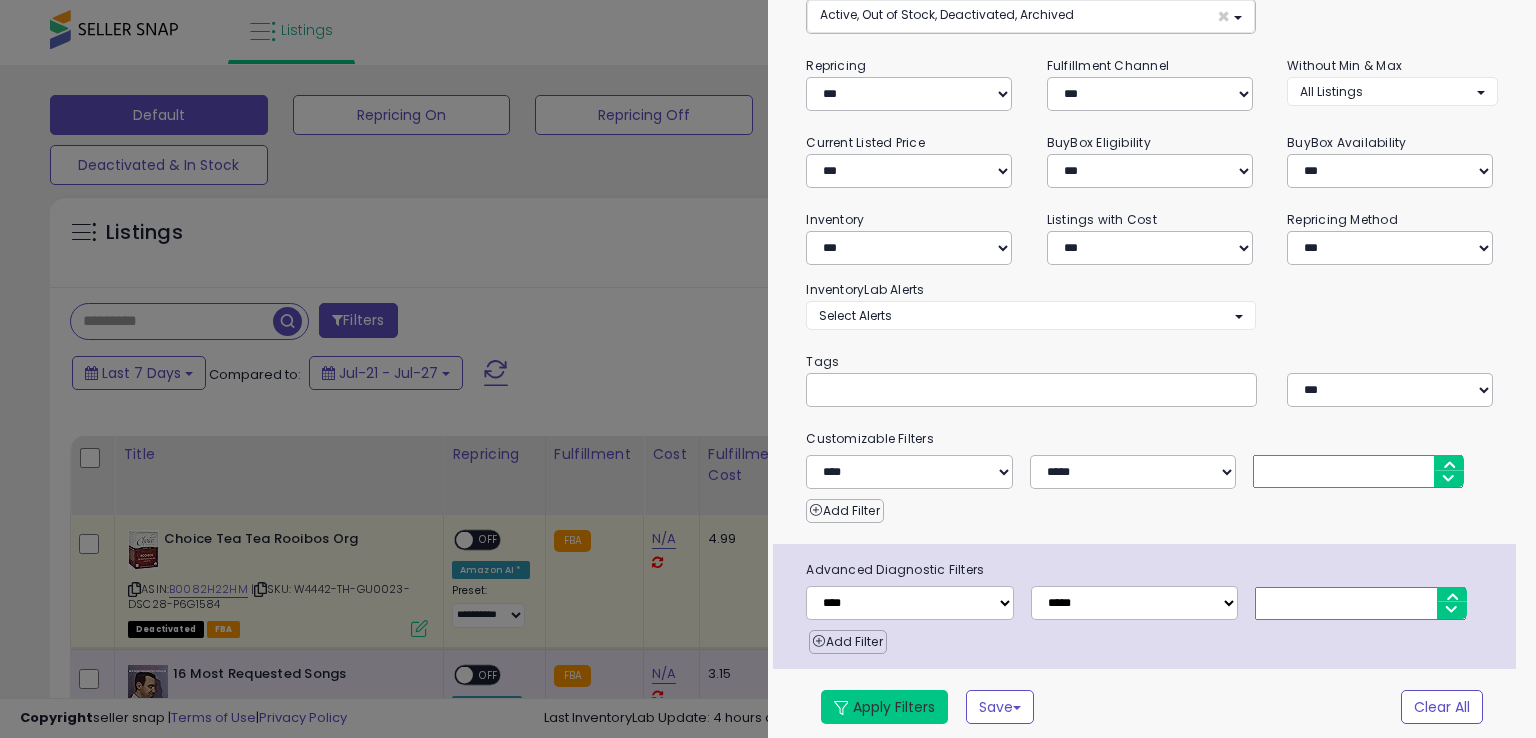 click on "Apply Filters" at bounding box center (884, 707) 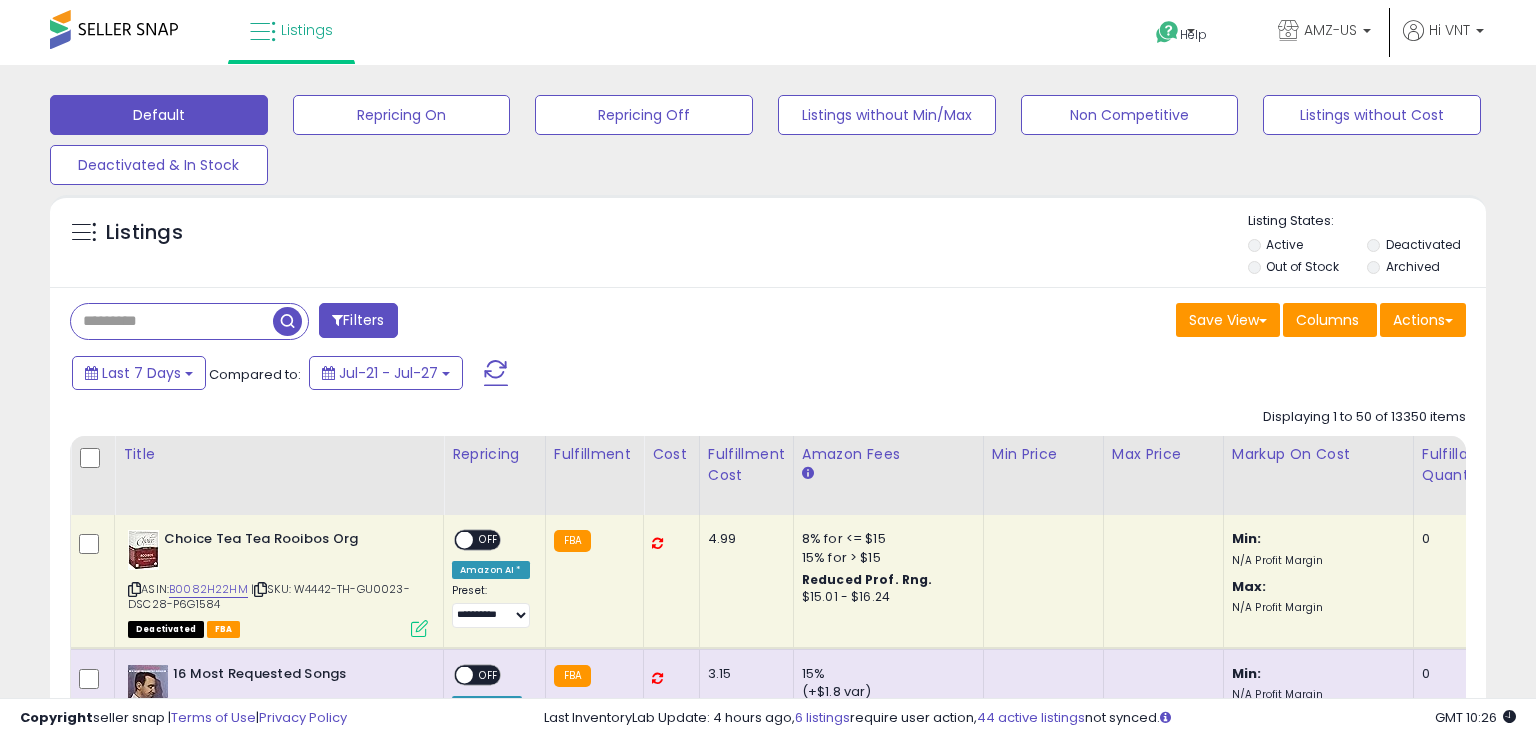 drag, startPoint x: 208, startPoint y: 317, endPoint x: 266, endPoint y: 209, distance: 122.588745 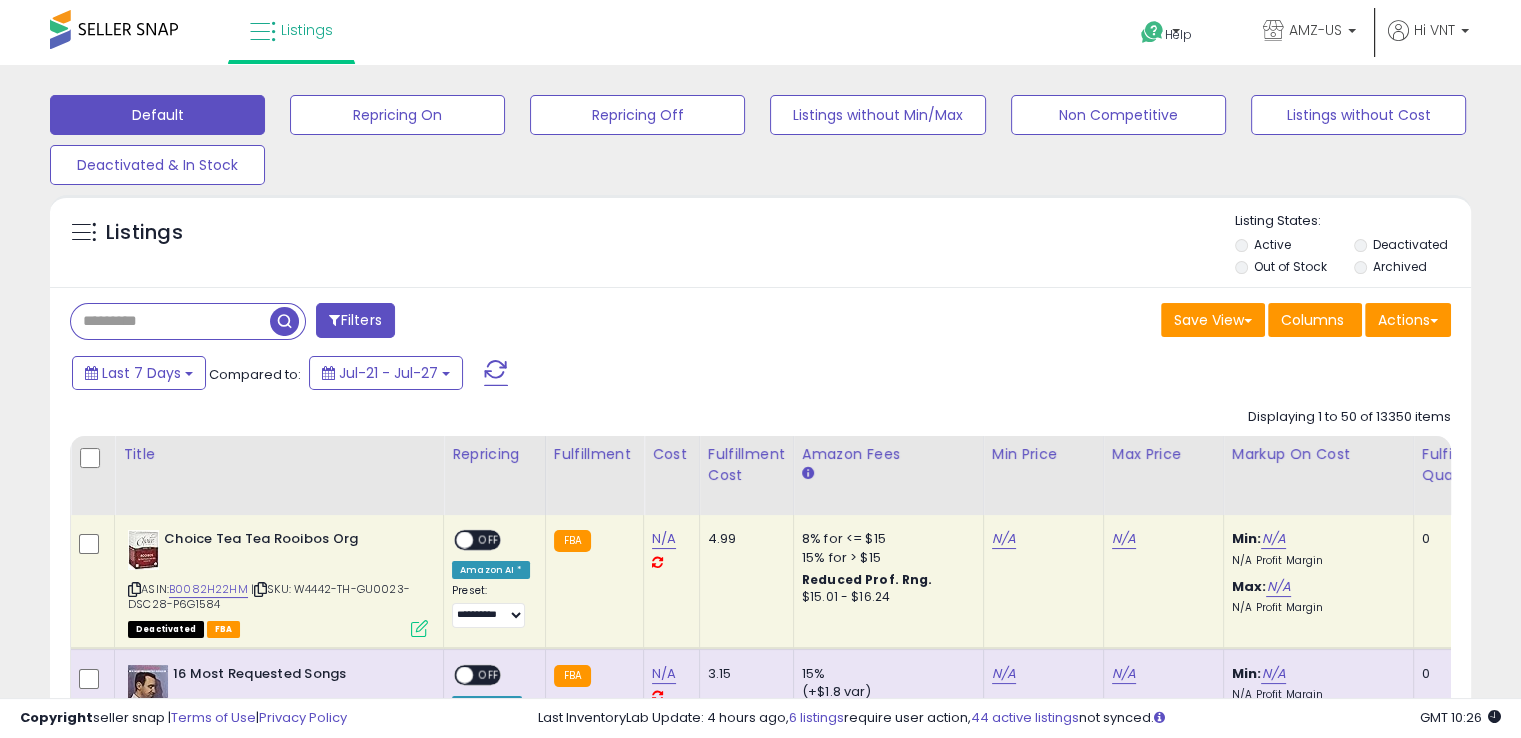 click at bounding box center [170, 321] 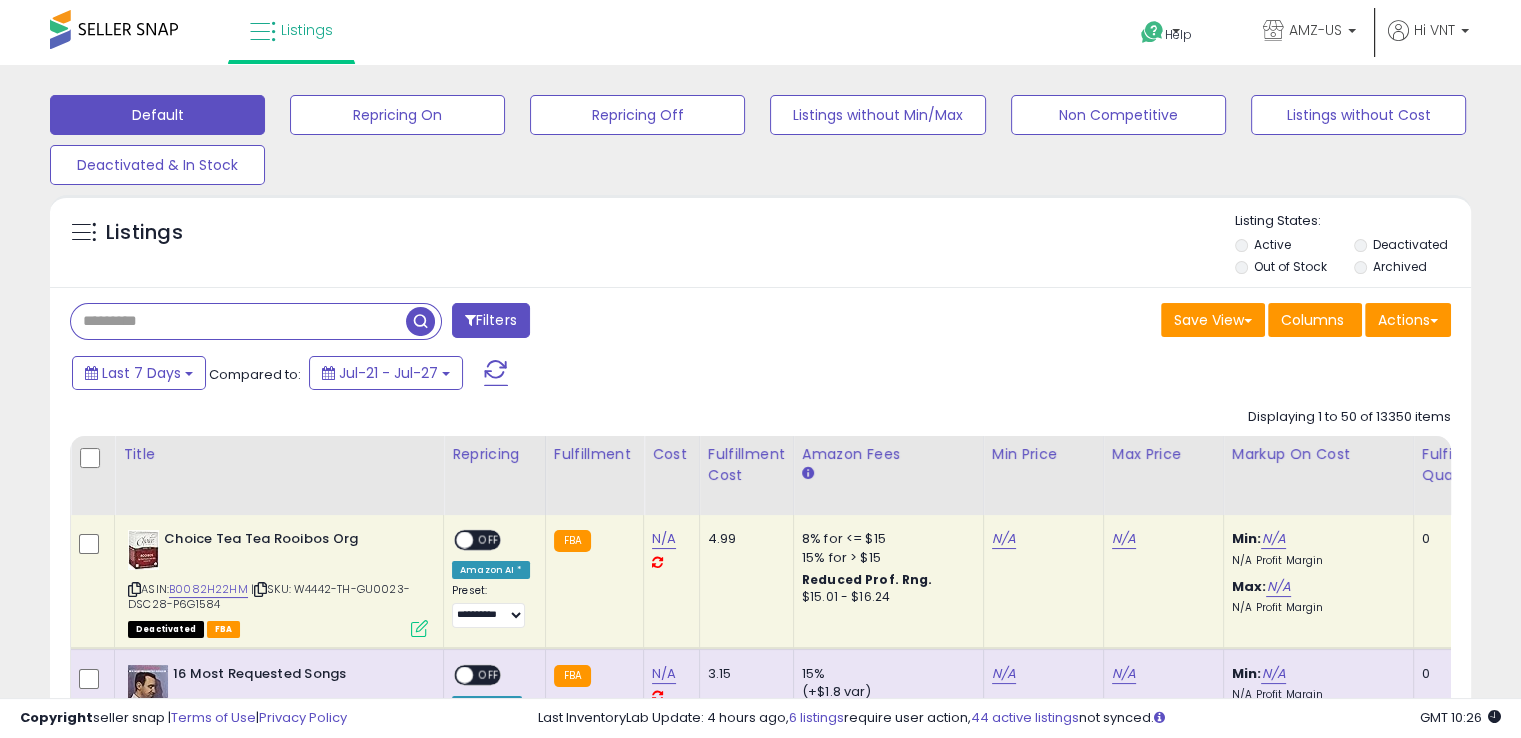 paste on "**********" 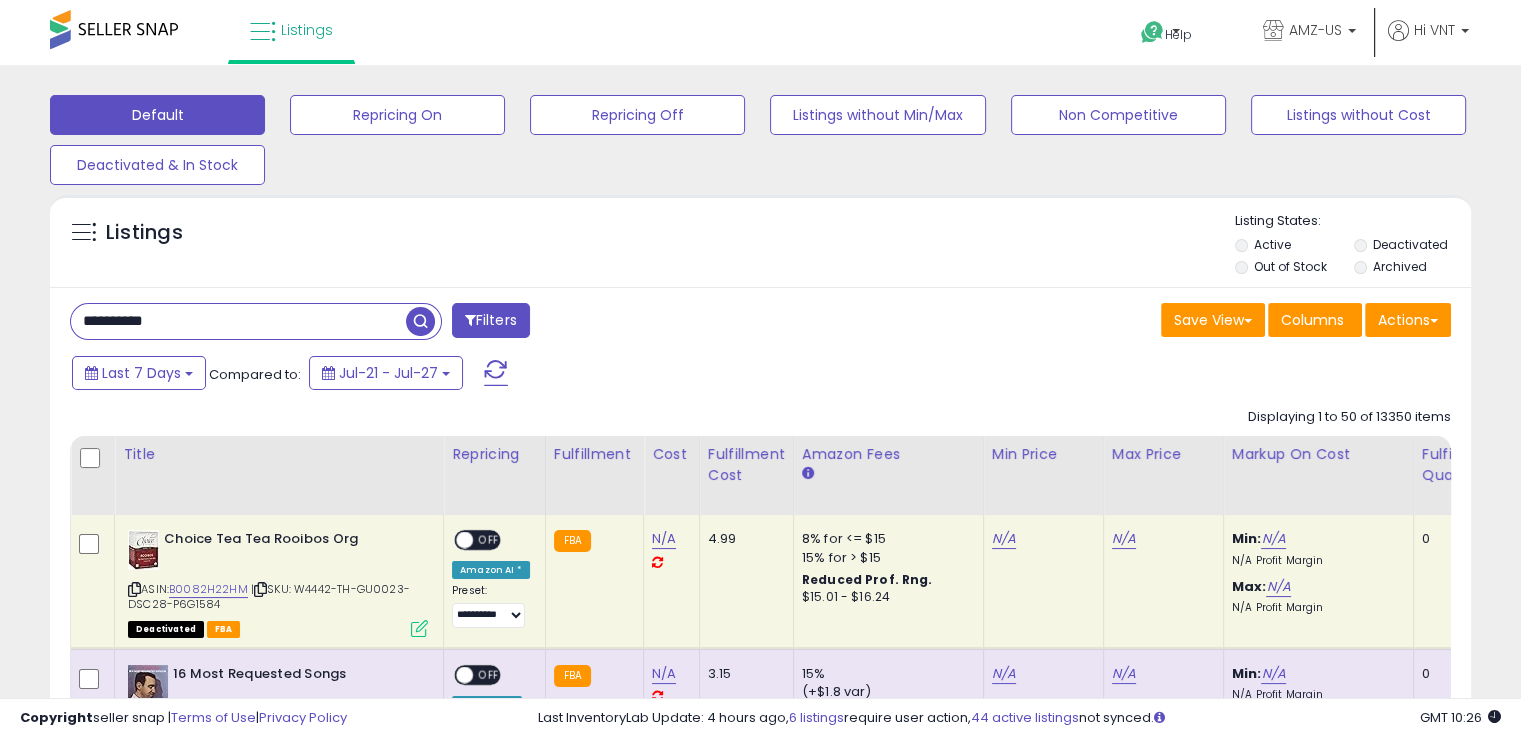 type on "**********" 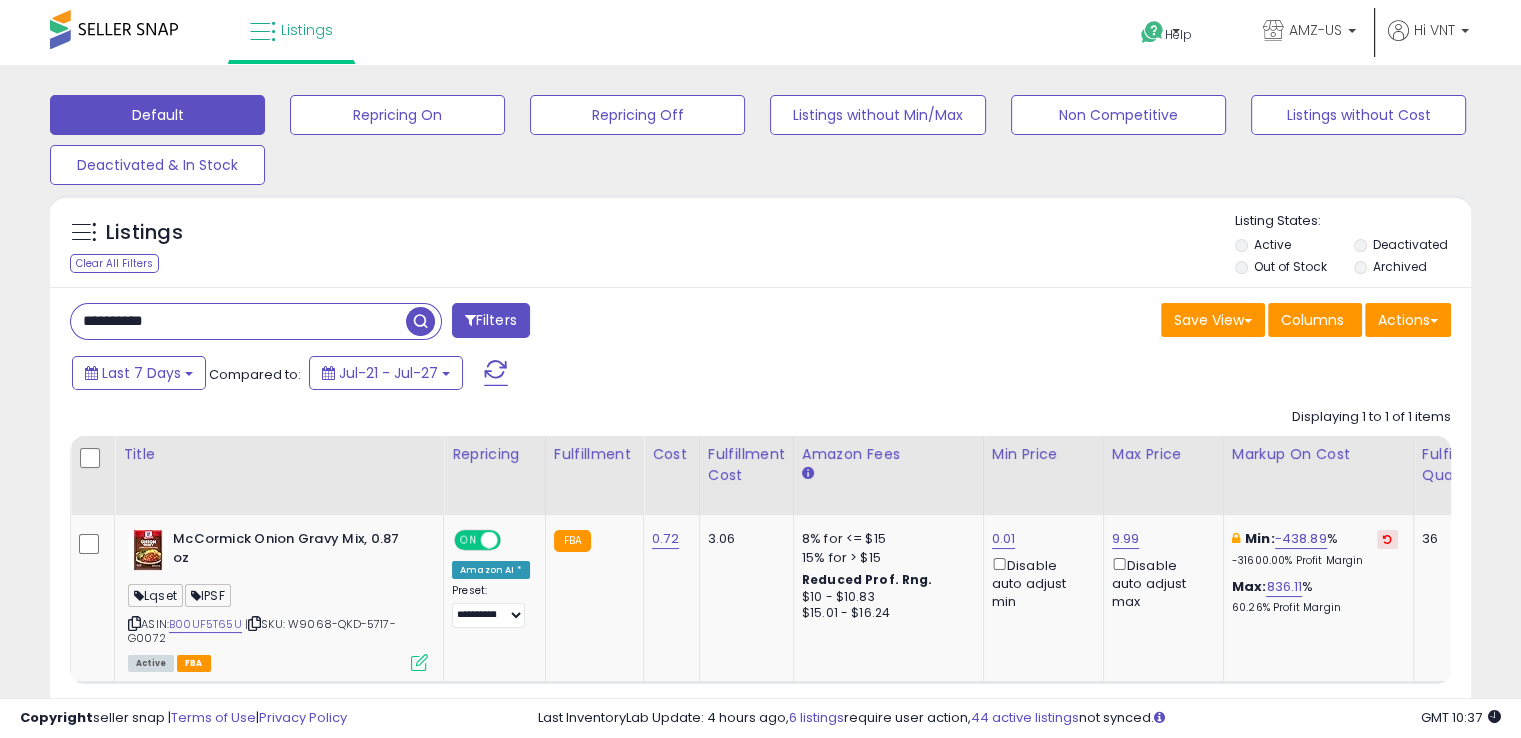 click at bounding box center [420, 321] 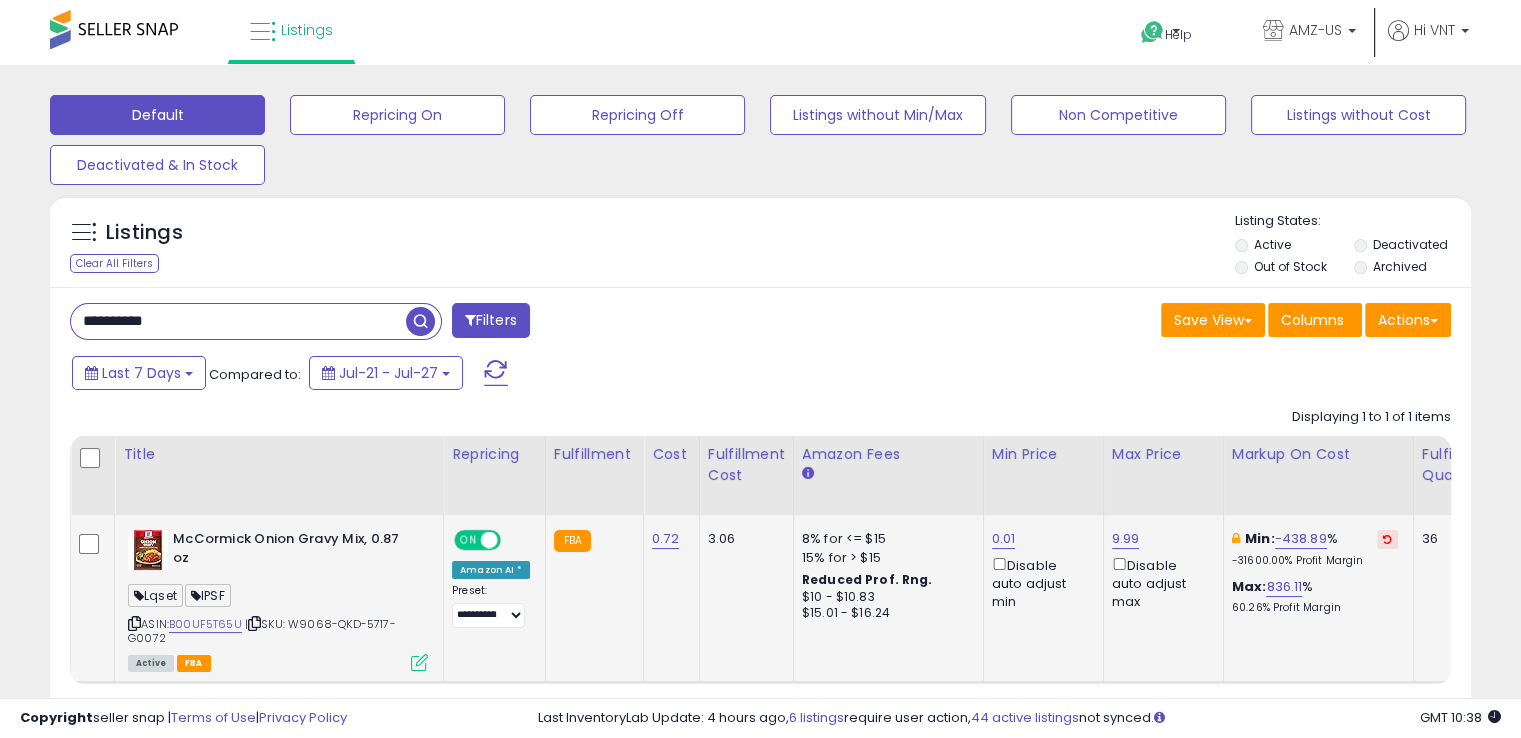 click on "0.01  Disable auto adjust min" 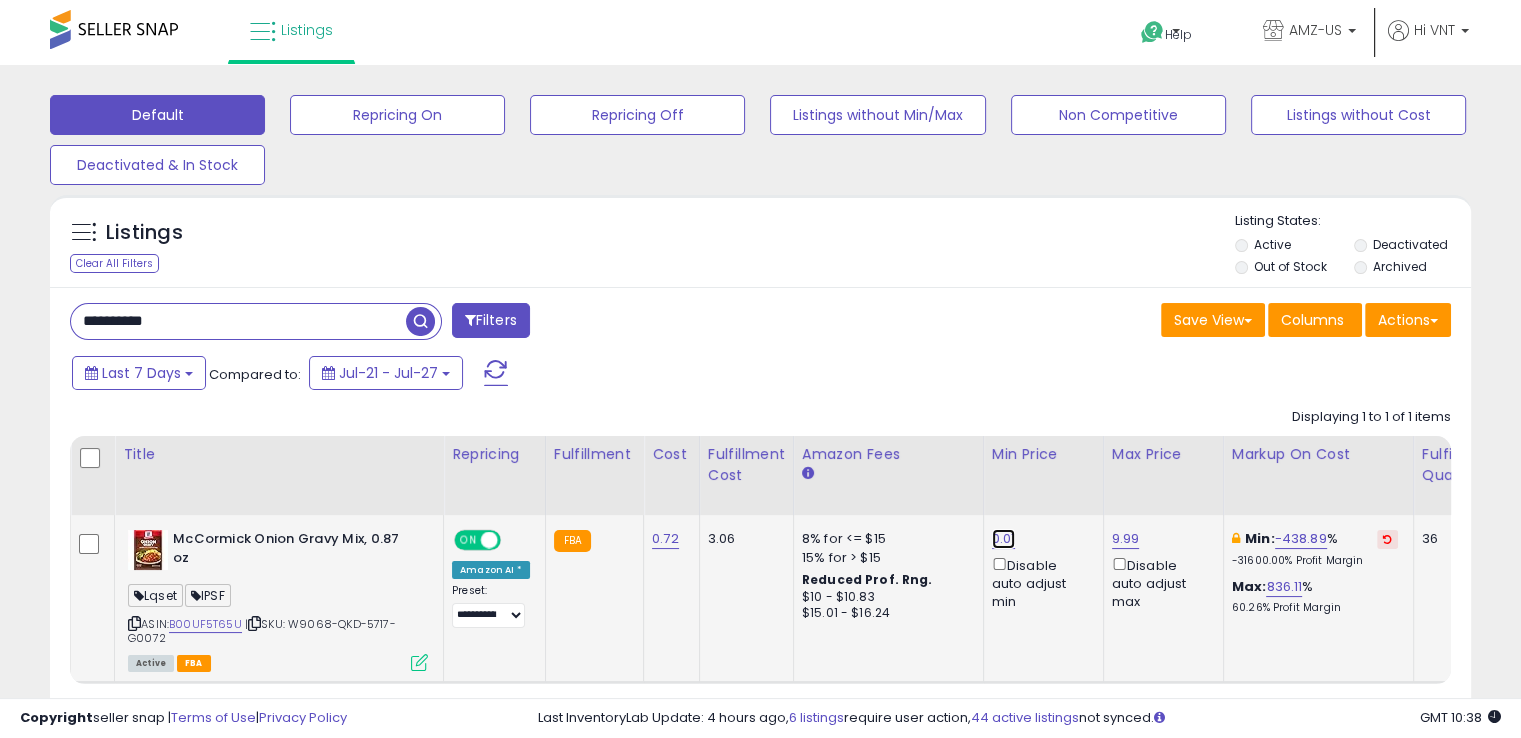click on "0.01" at bounding box center [1004, 539] 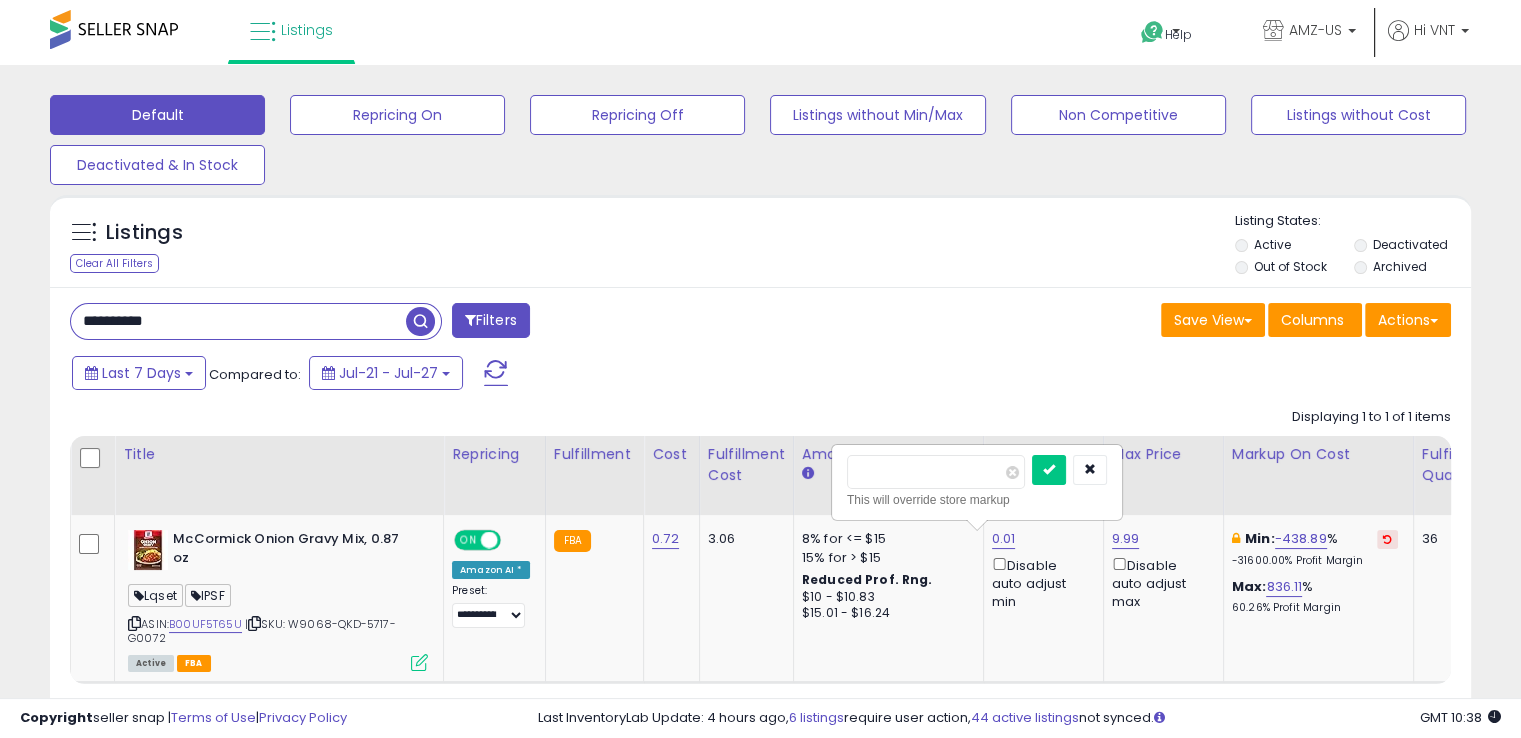 drag, startPoint x: 924, startPoint y: 453, endPoint x: 769, endPoint y: 426, distance: 157.33405 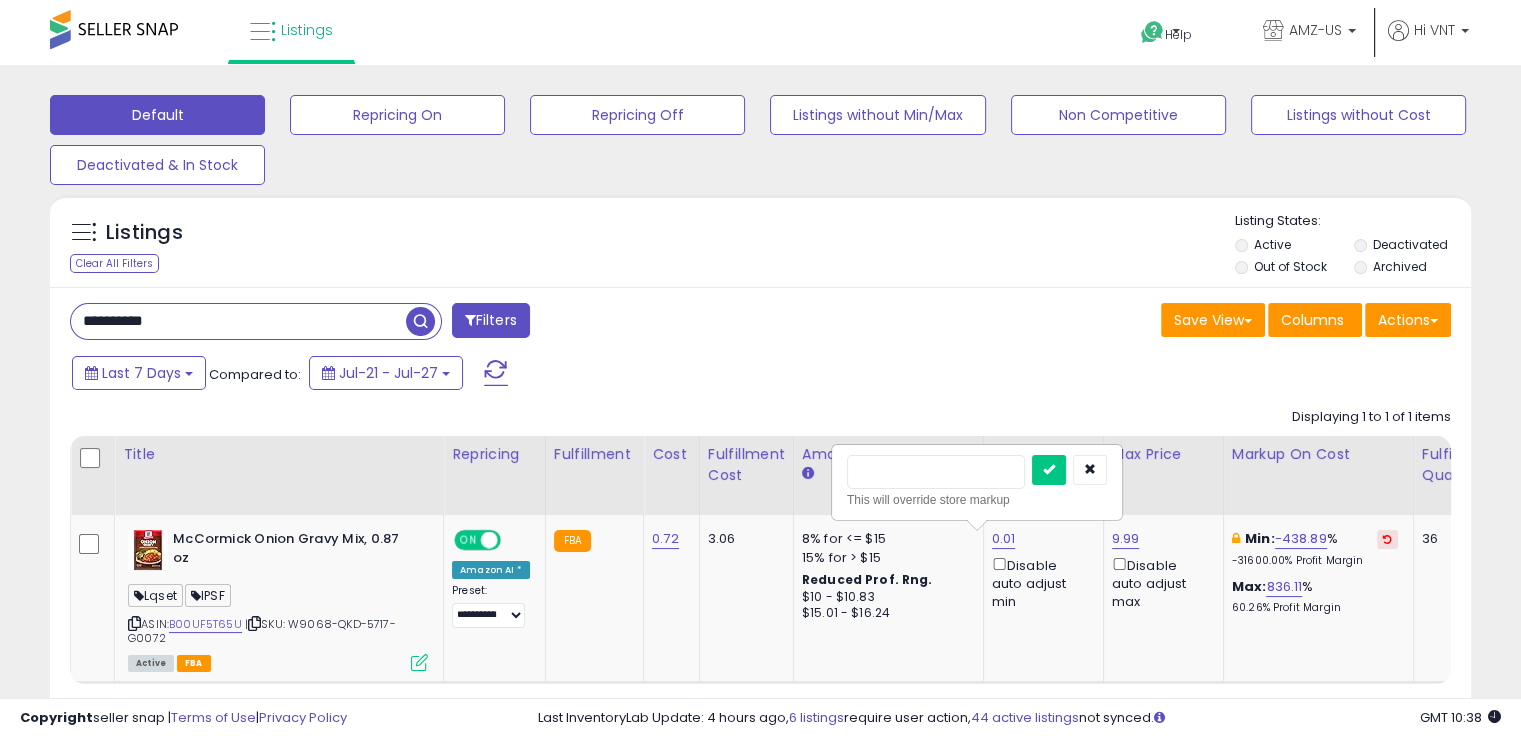 type on "****" 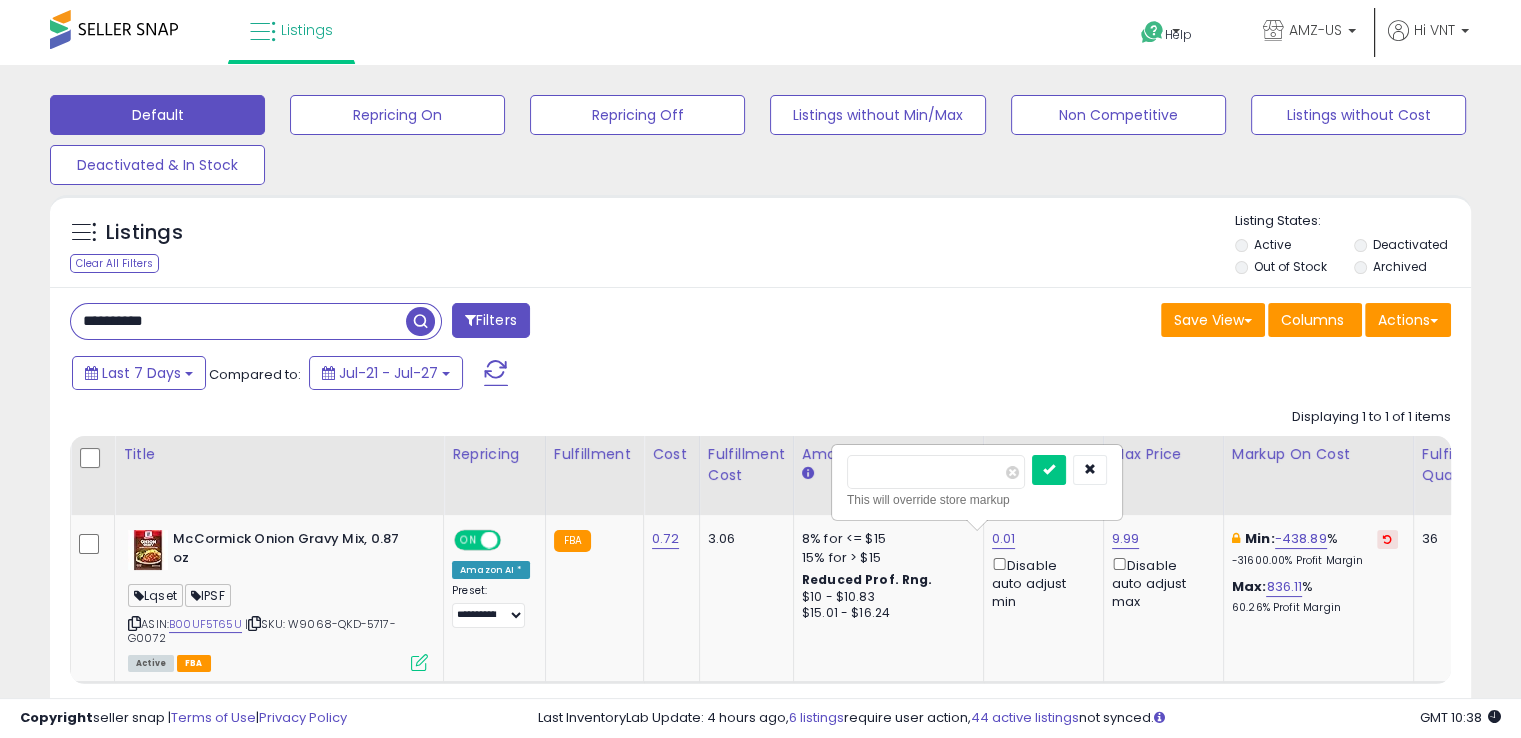 click at bounding box center [1049, 470] 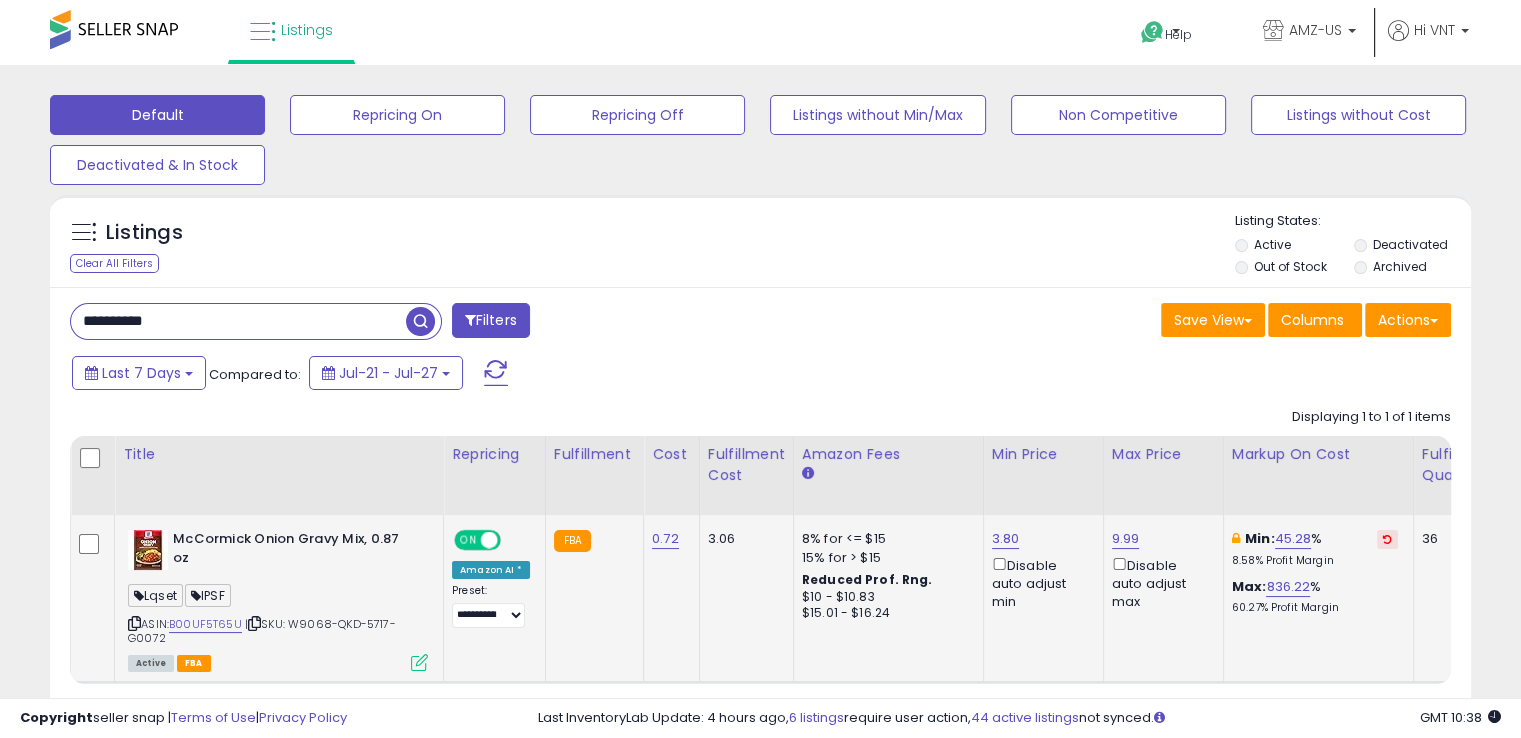 drag, startPoint x: 1132, startPoint y: 542, endPoint x: 1121, endPoint y: 531, distance: 15.556349 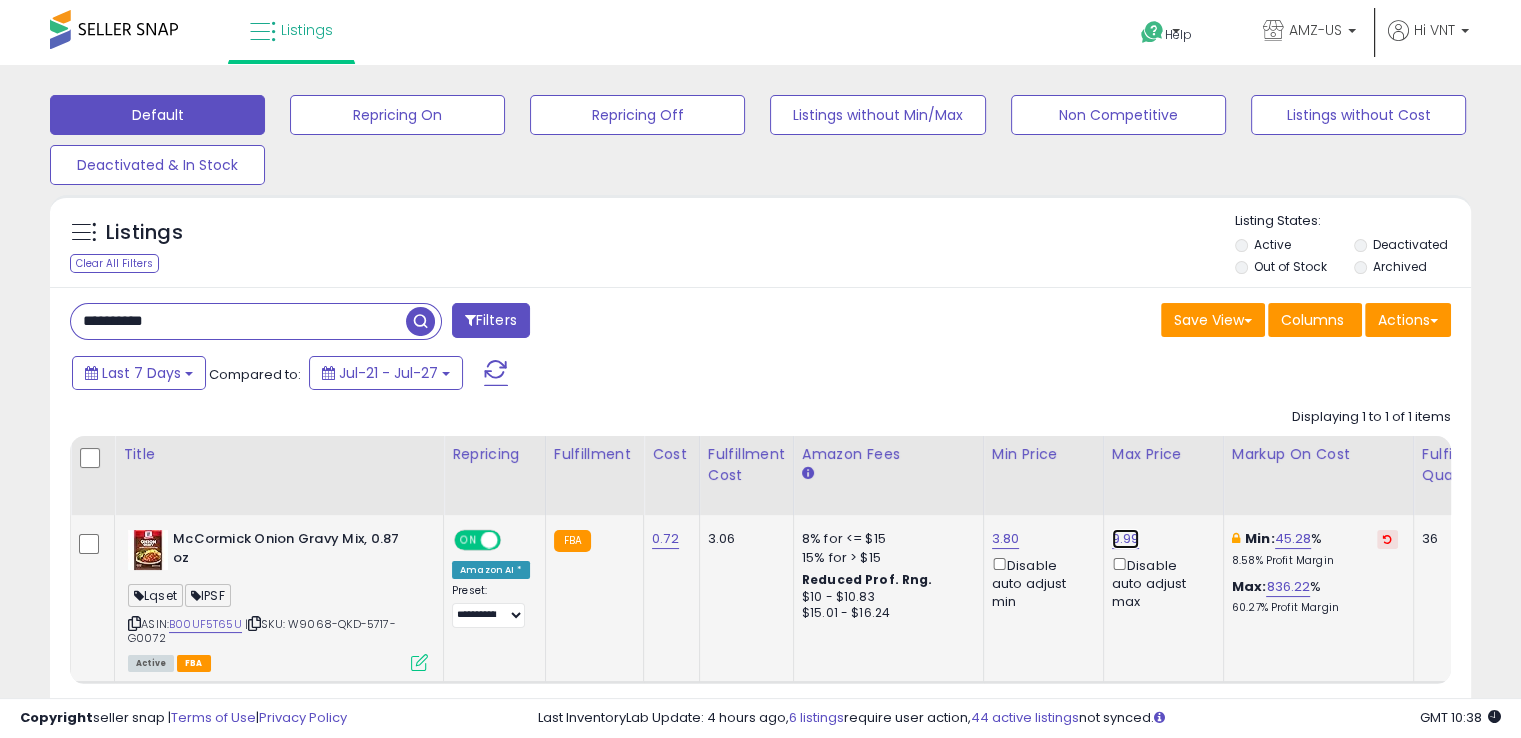 click on "9.99" at bounding box center (1126, 539) 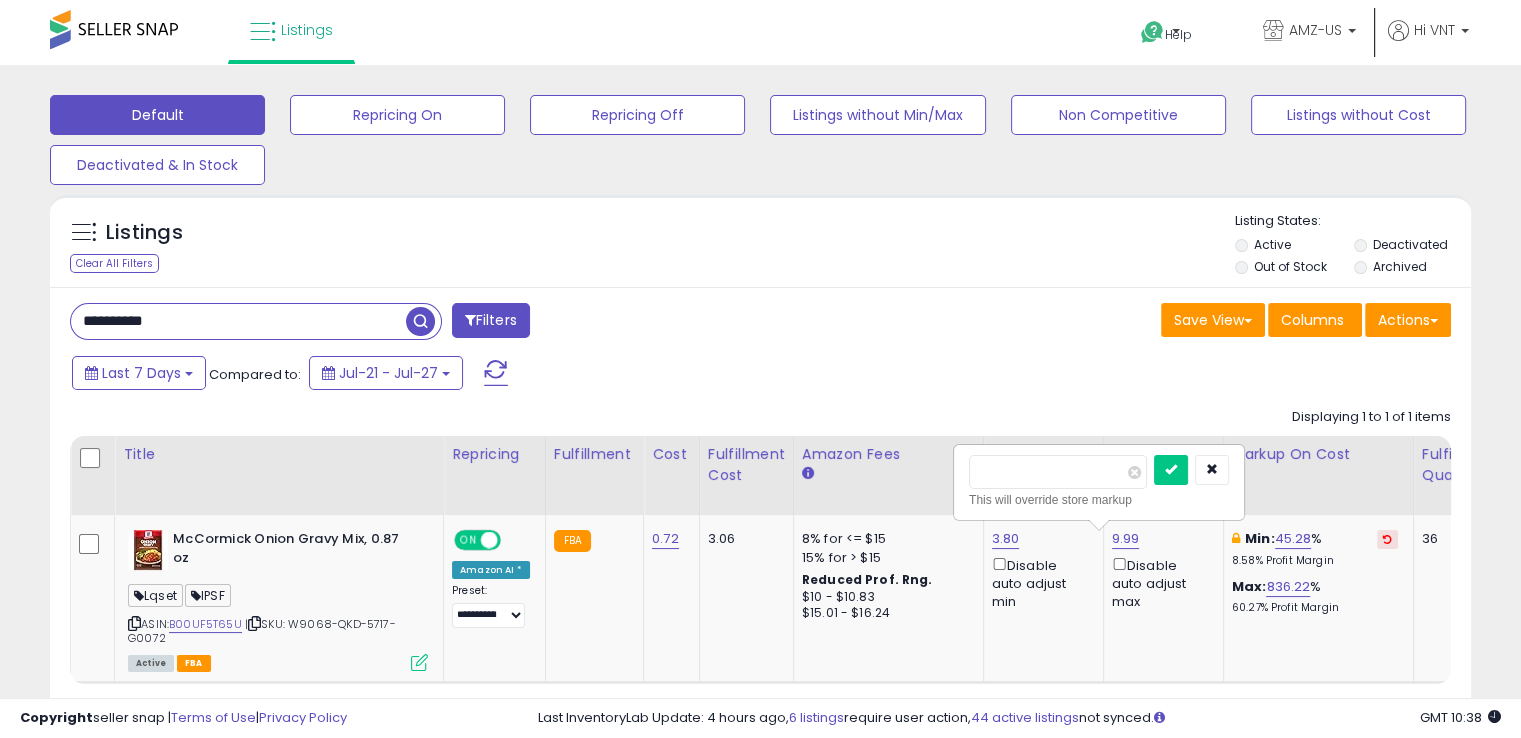 drag, startPoint x: 1041, startPoint y: 469, endPoint x: 938, endPoint y: 472, distance: 103.04368 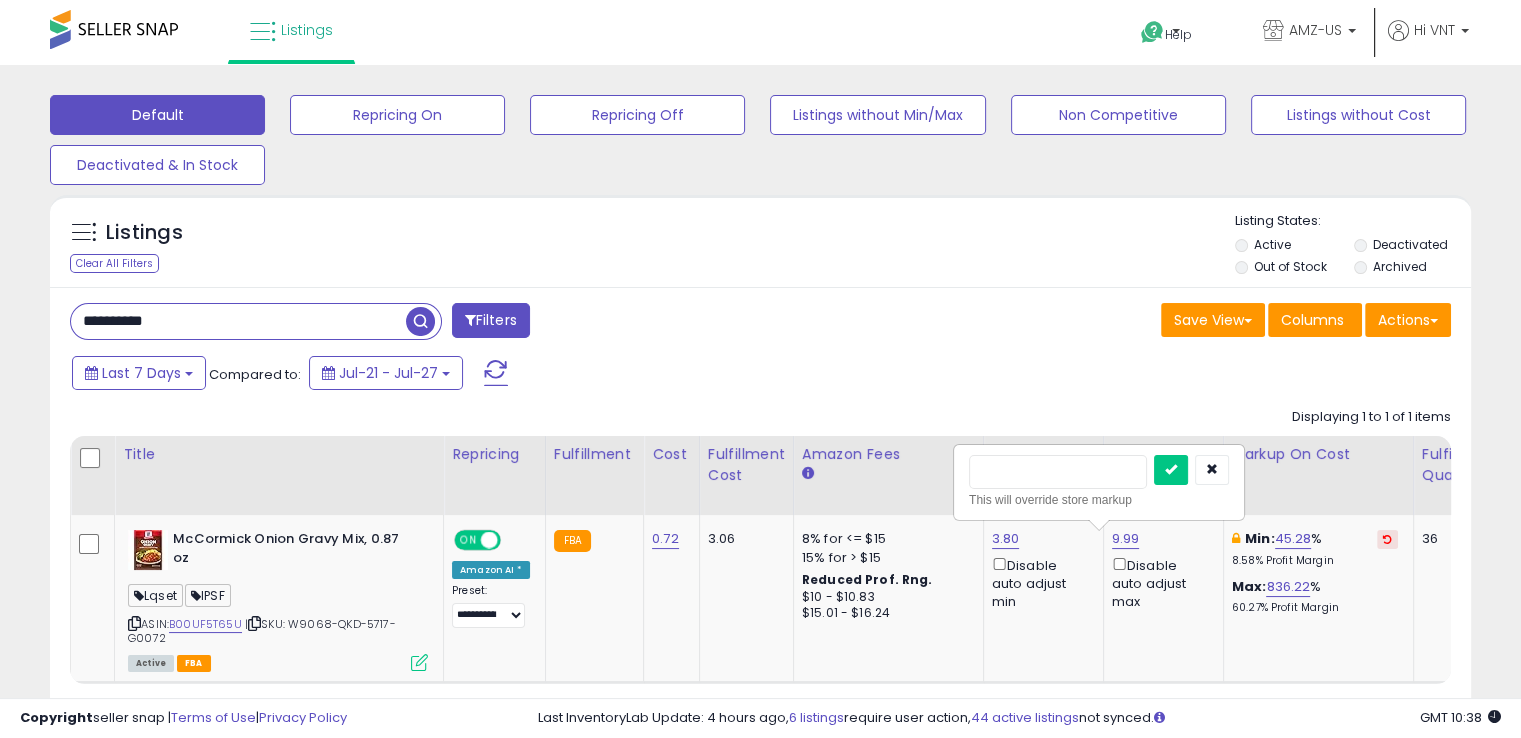 type on "****" 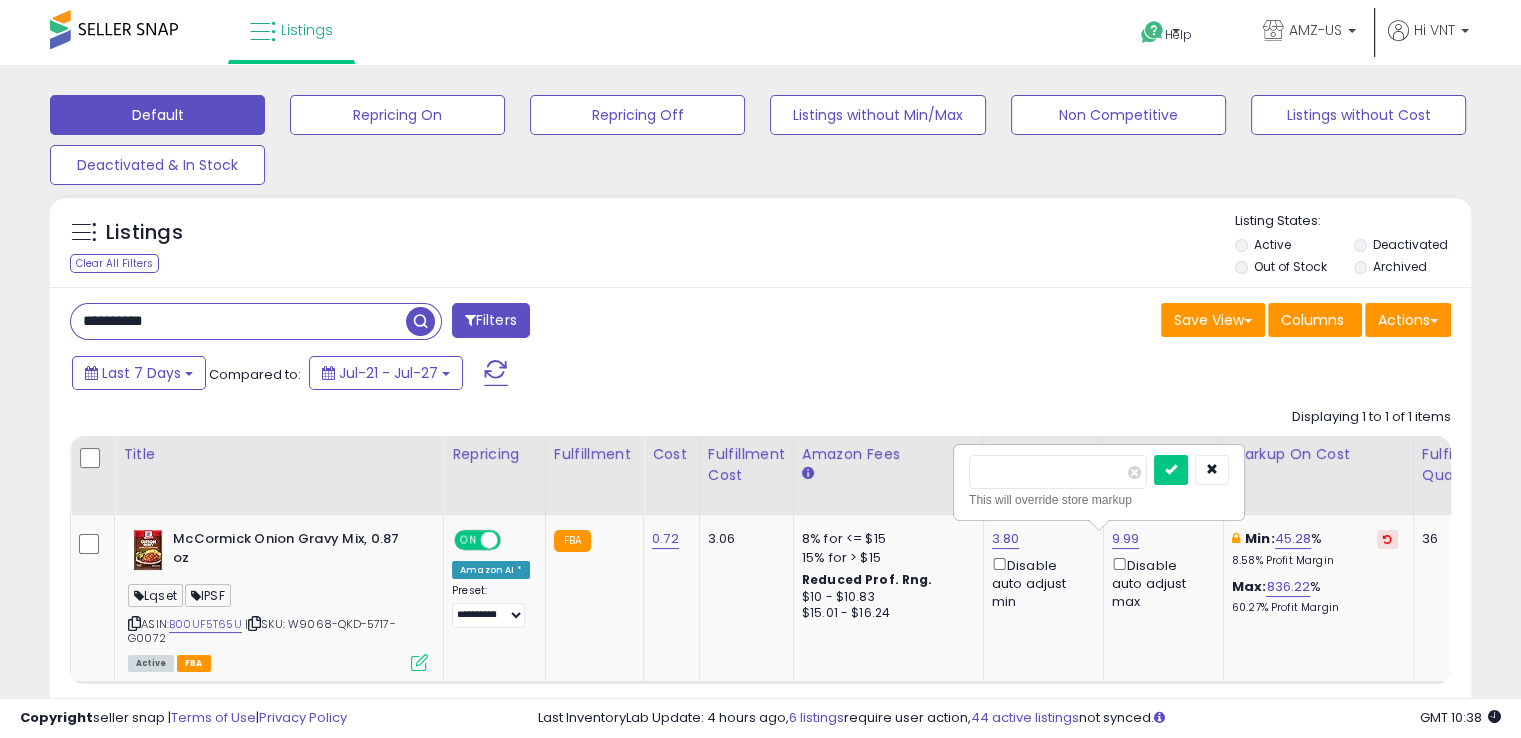 click at bounding box center [1171, 470] 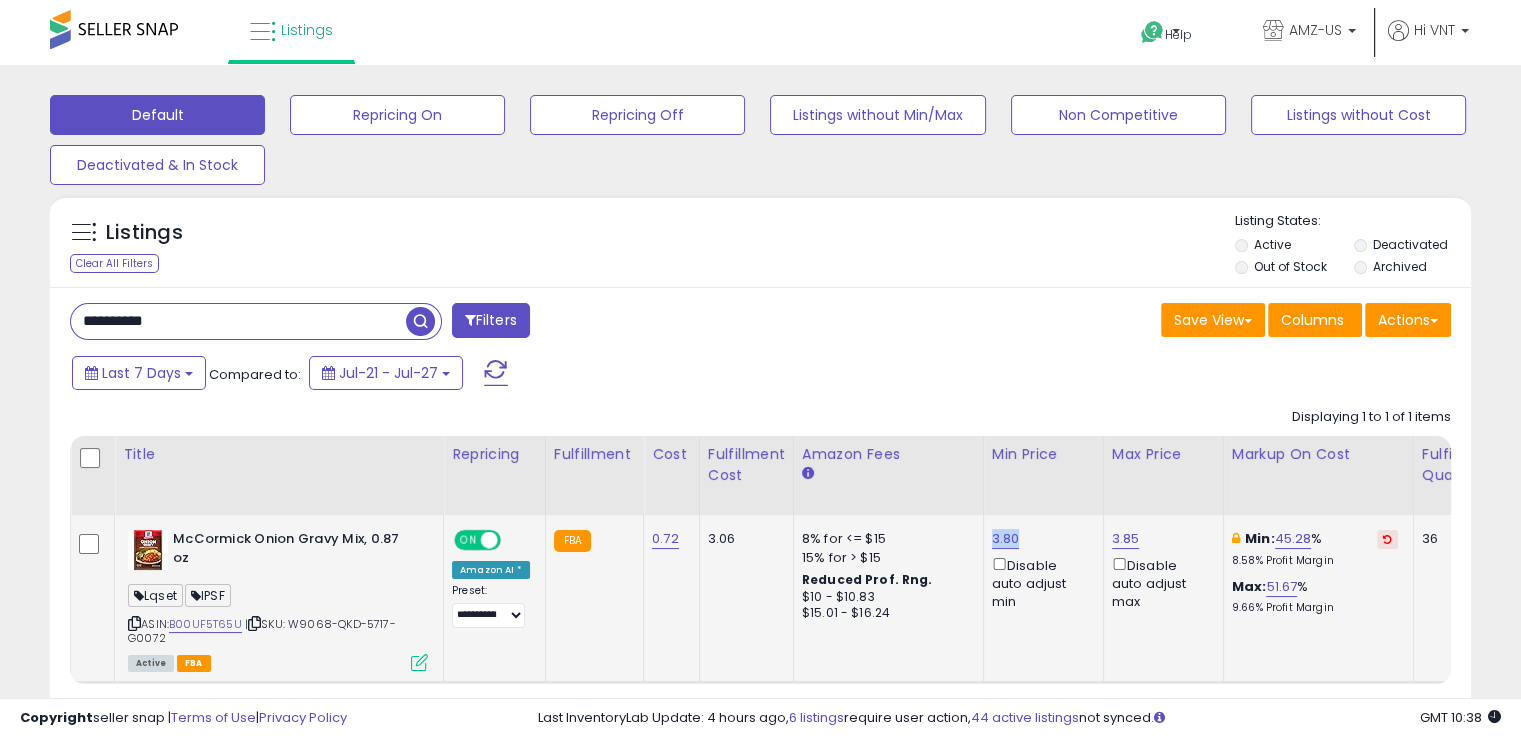 drag, startPoint x: 1025, startPoint y: 537, endPoint x: 979, endPoint y: 530, distance: 46.52956 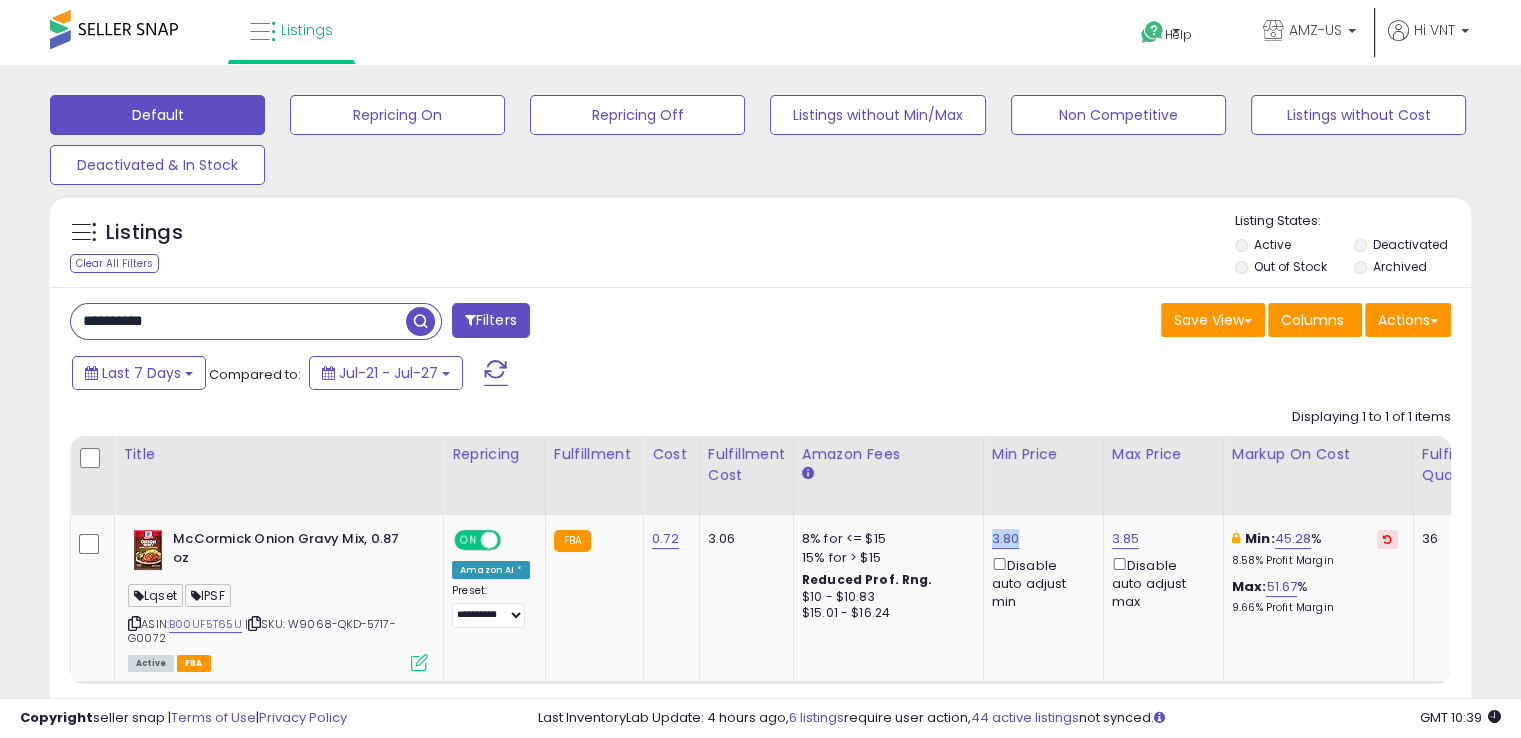 copy on "3.80" 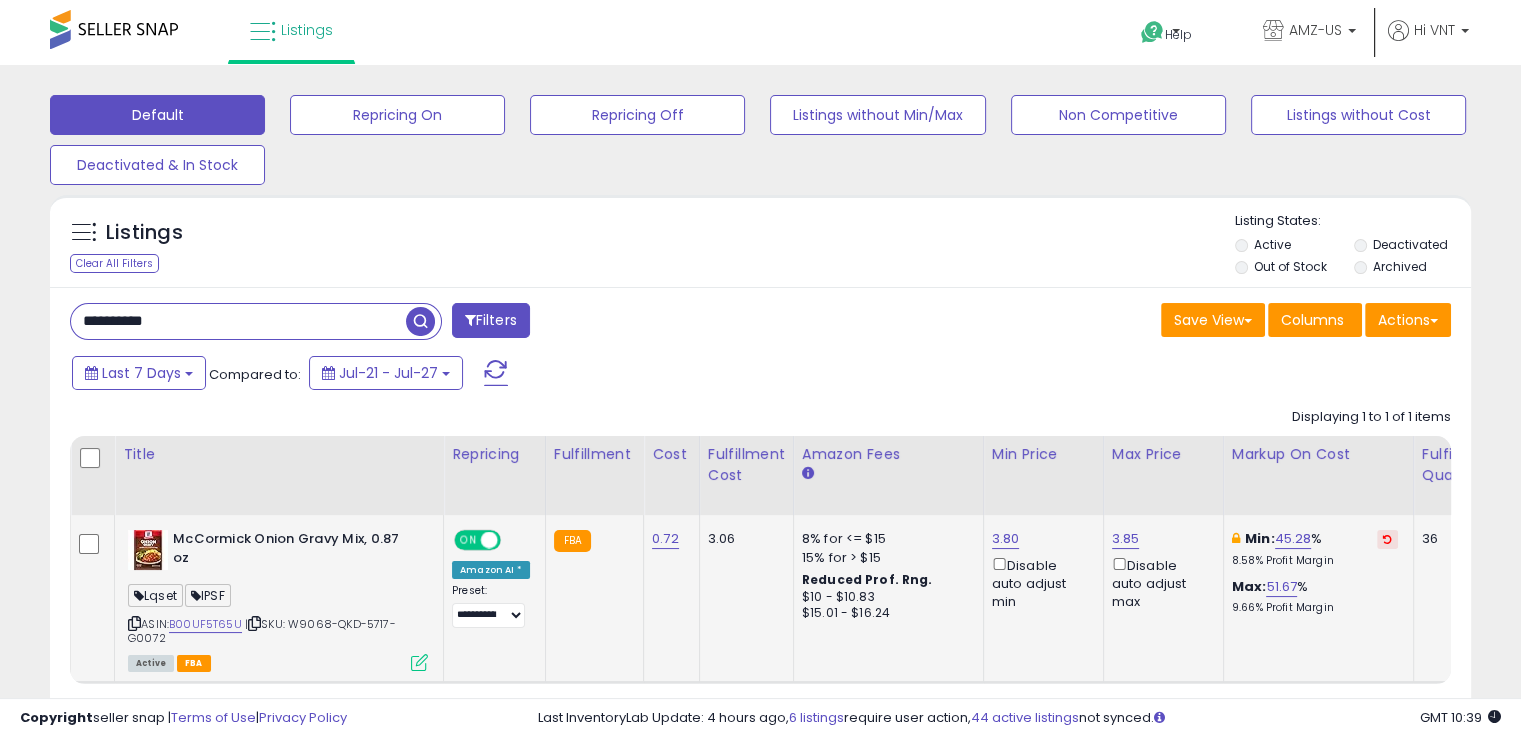 click at bounding box center (419, 662) 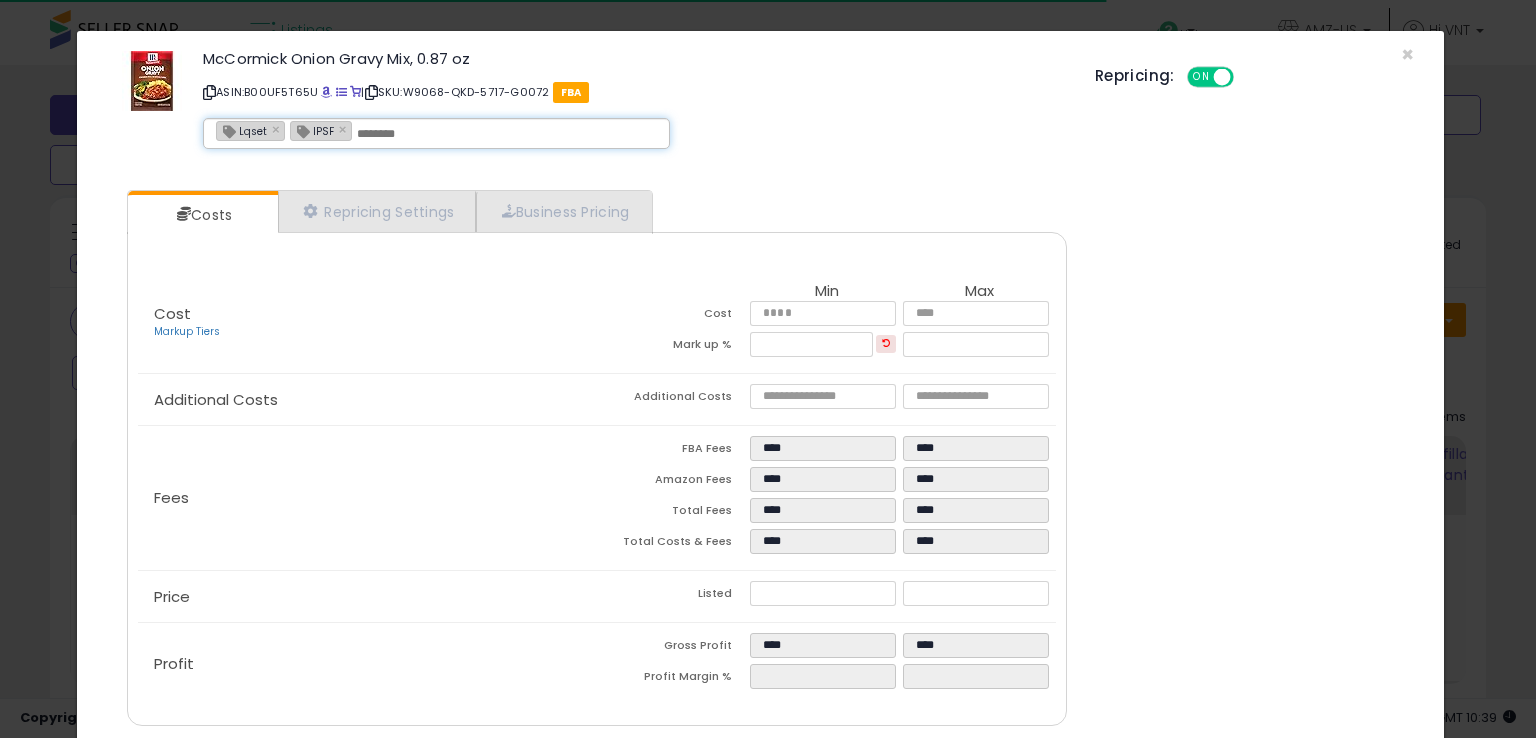 click at bounding box center (507, 134) 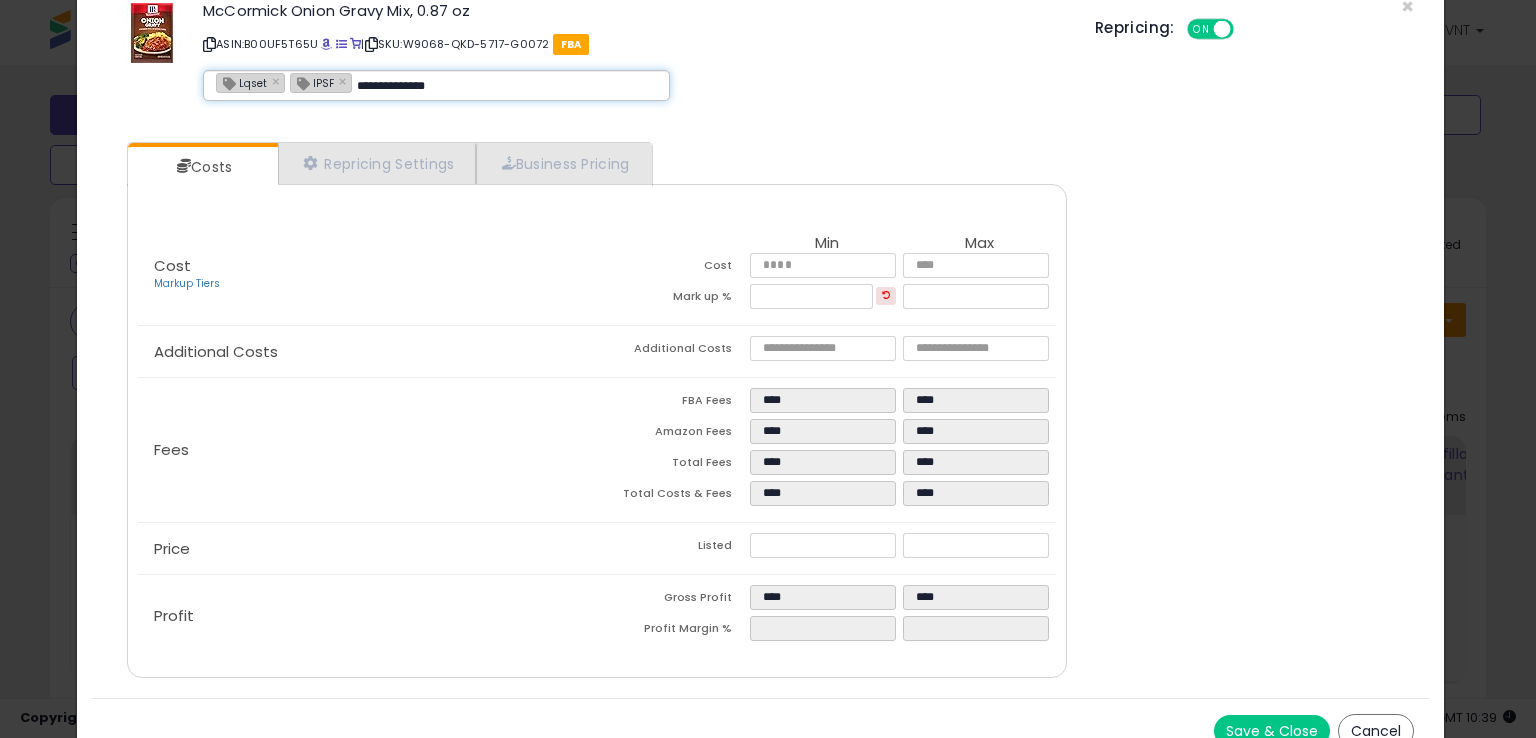 scroll, scrollTop: 71, scrollLeft: 0, axis: vertical 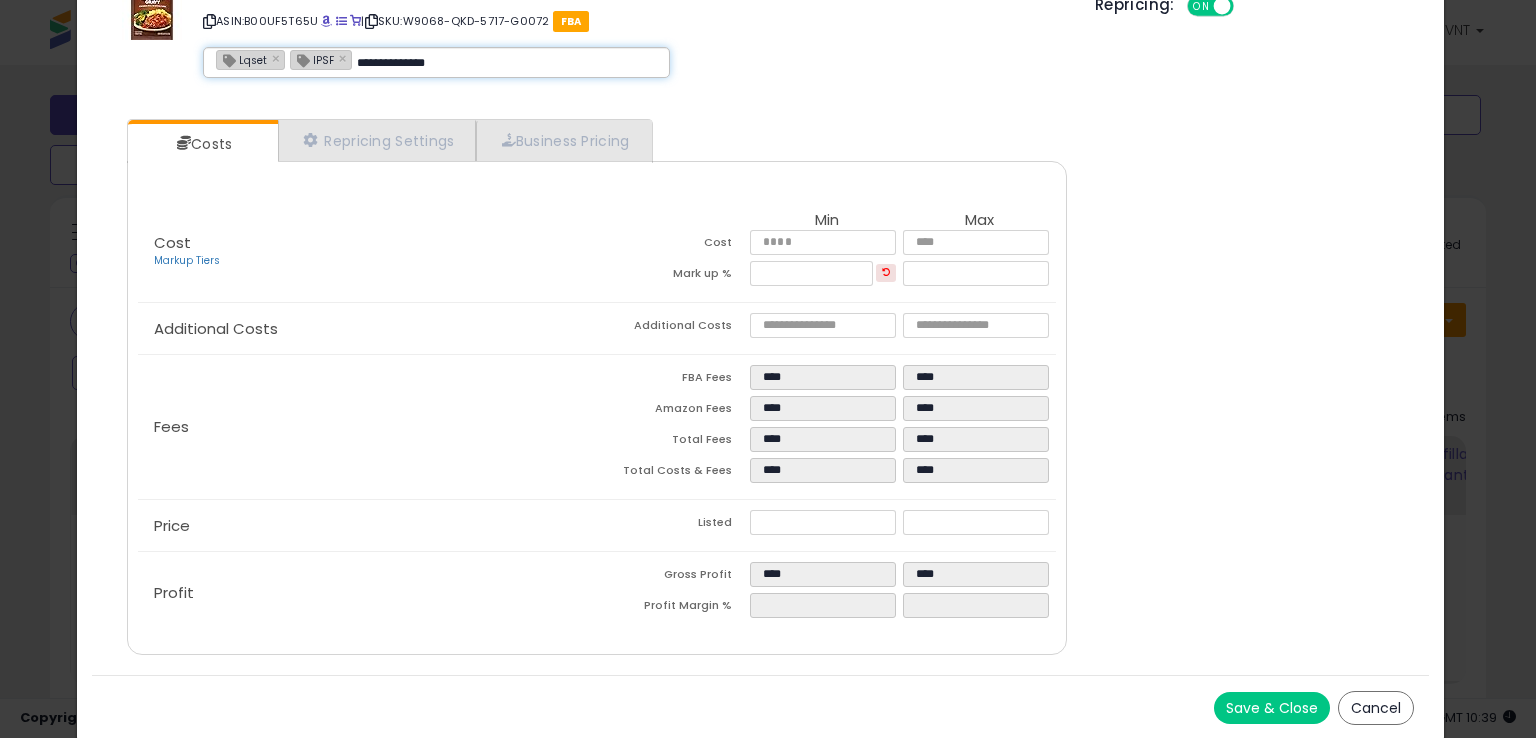 type on "**********" 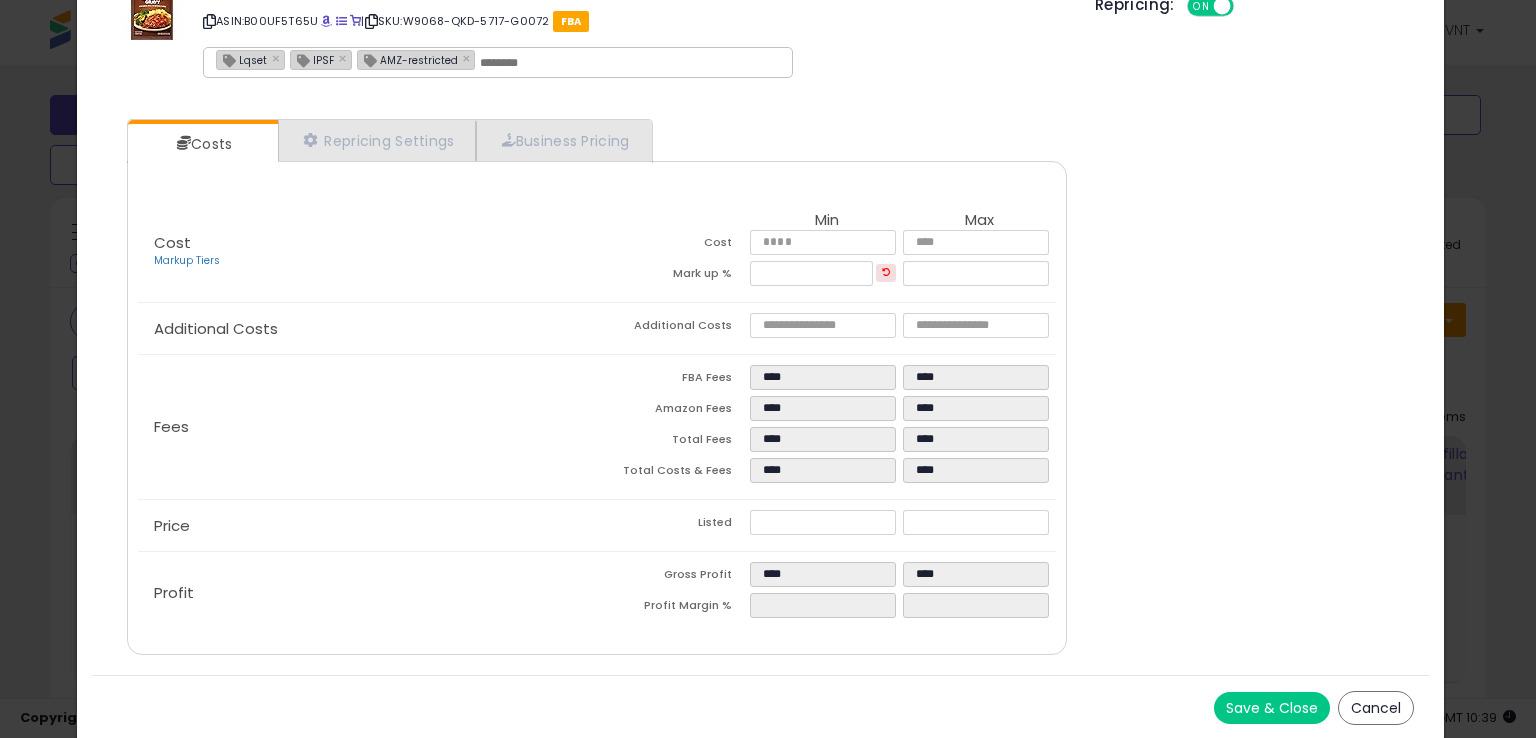 click on "Save & Close" at bounding box center (1272, 708) 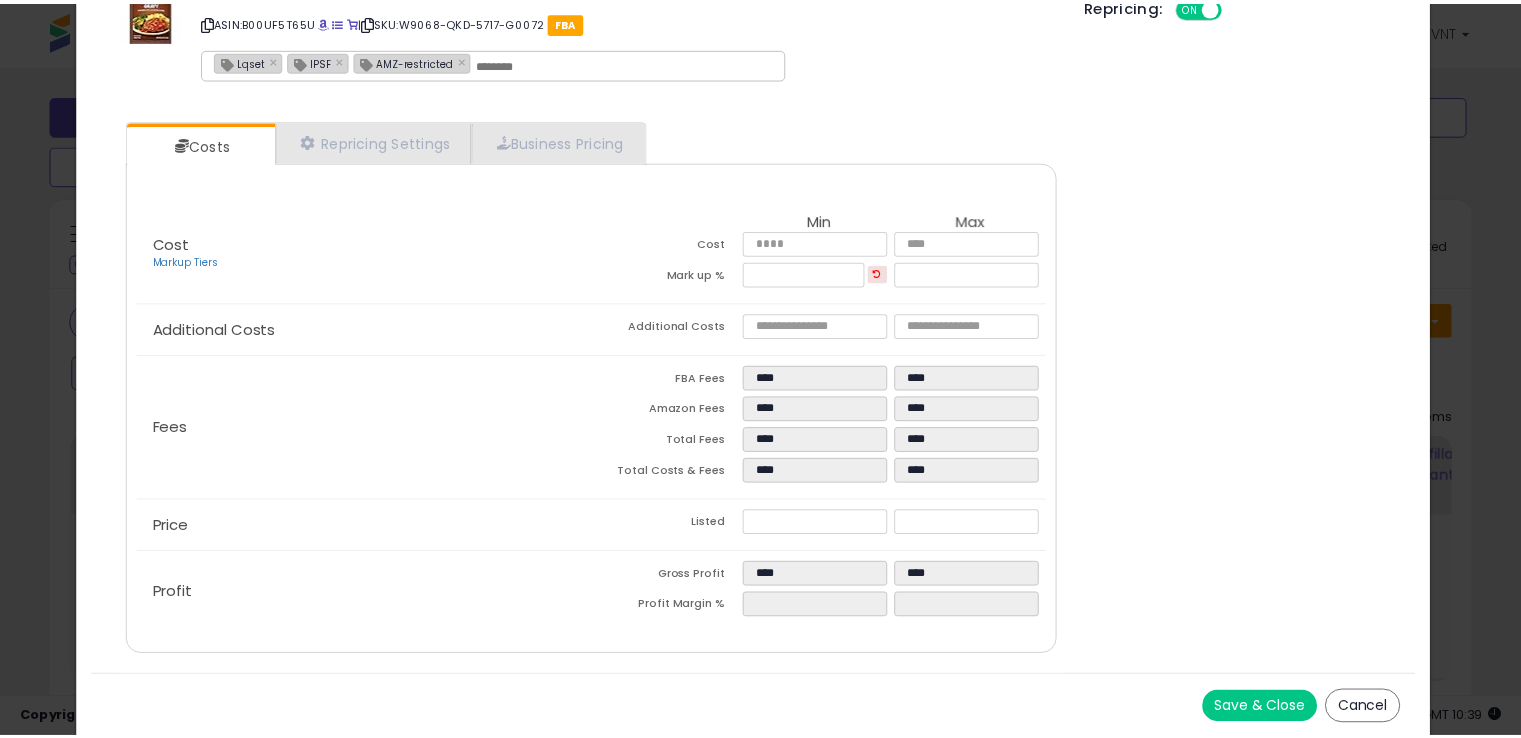 scroll, scrollTop: 0, scrollLeft: 0, axis: both 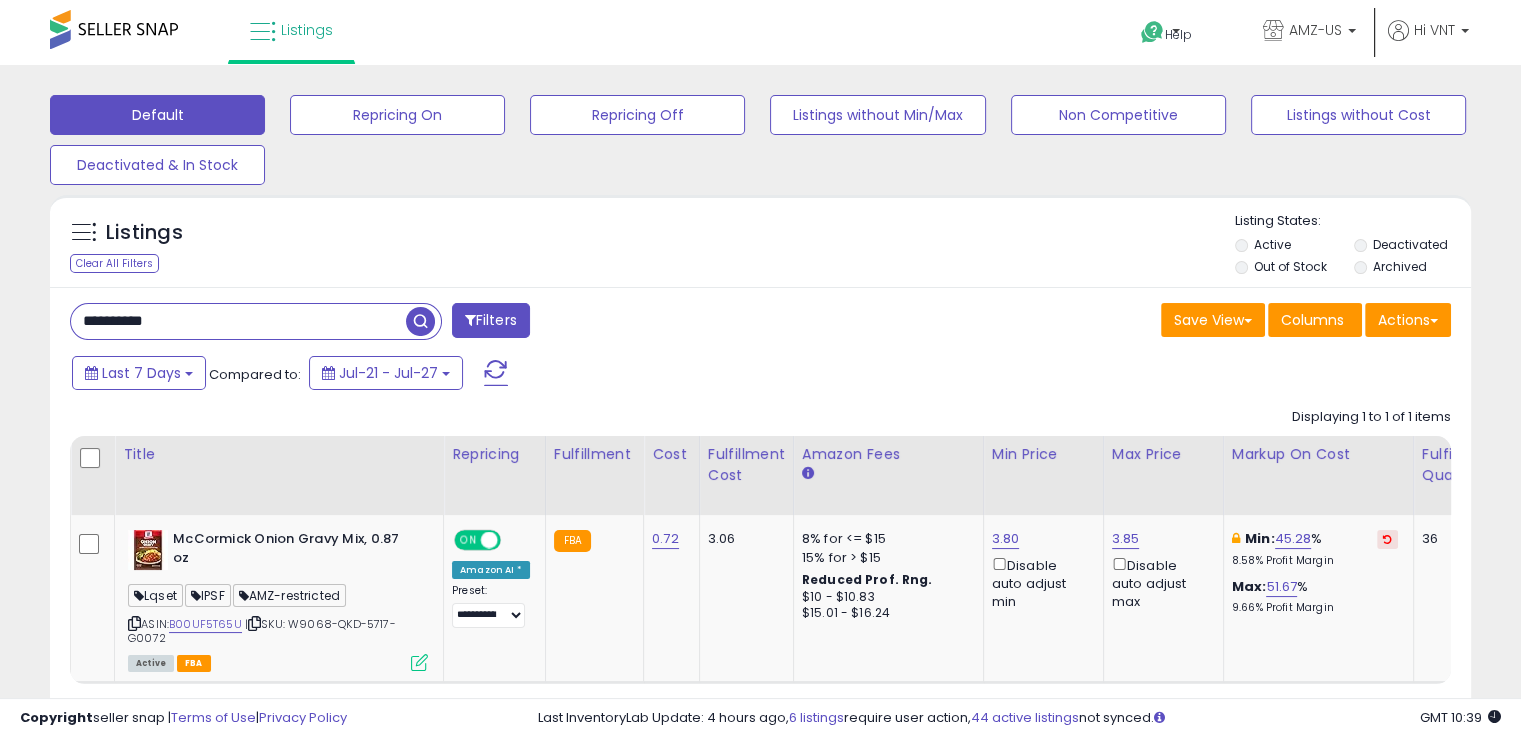 click on "**********" at bounding box center (238, 321) 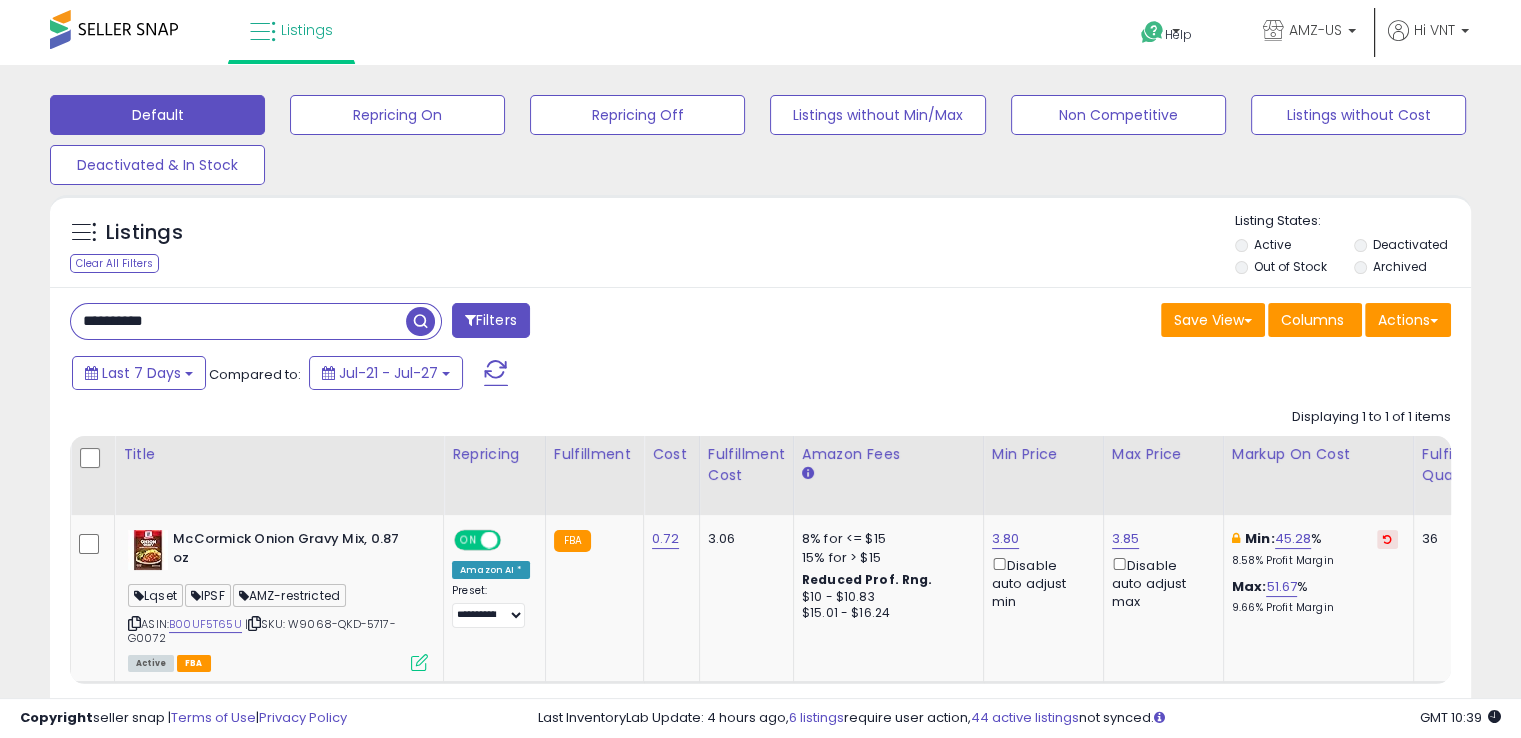 paste 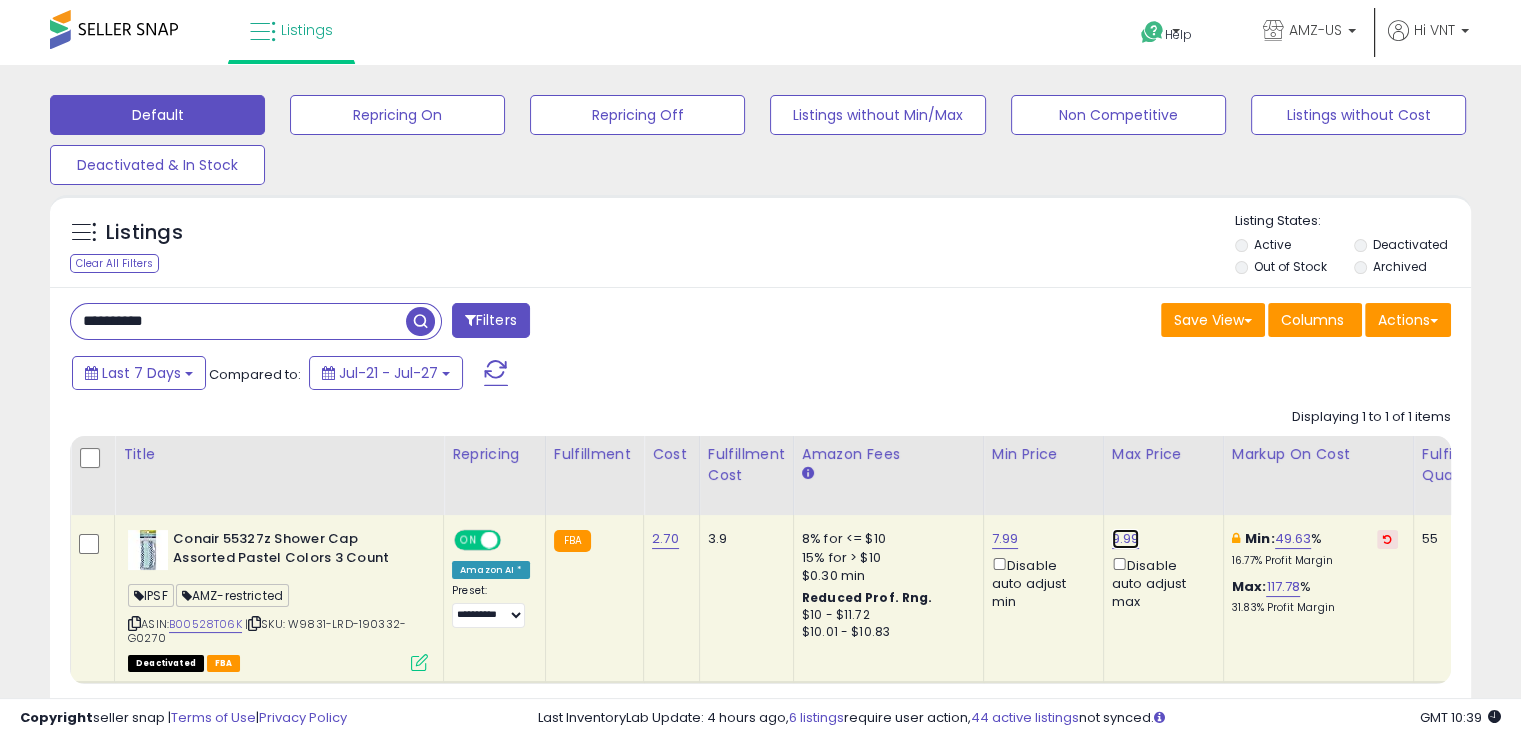 click on "9.99" at bounding box center (1126, 539) 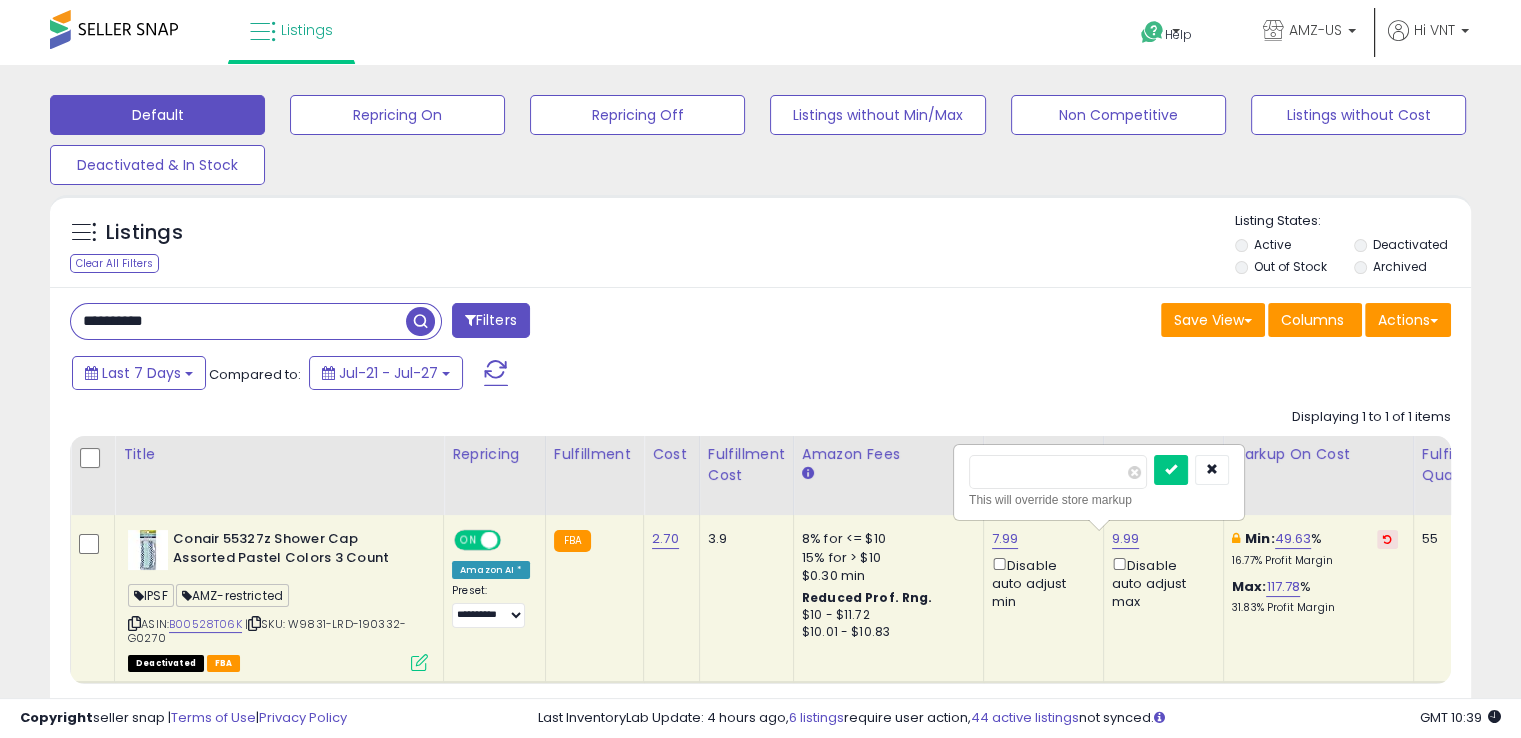 type on "****" 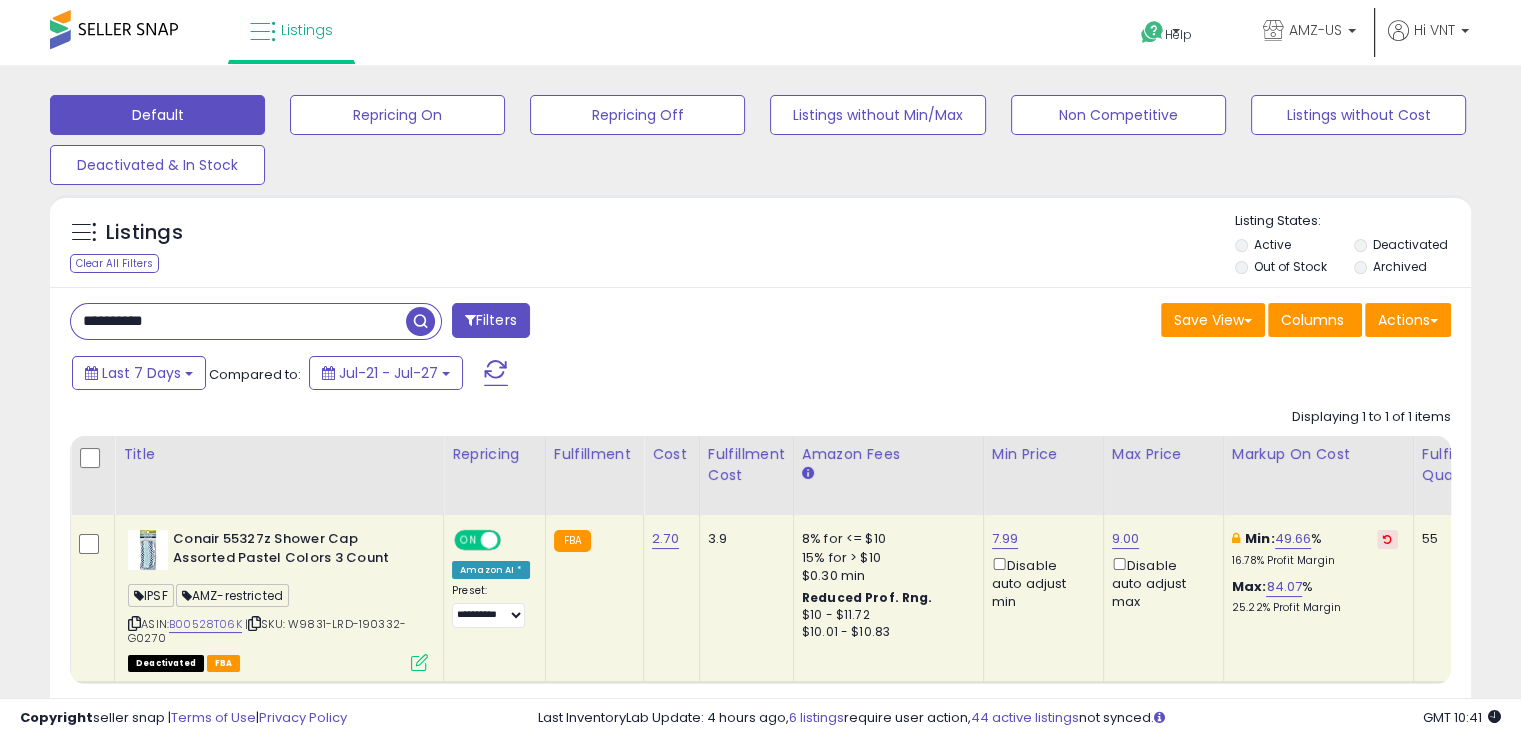 click on "**********" at bounding box center [238, 321] 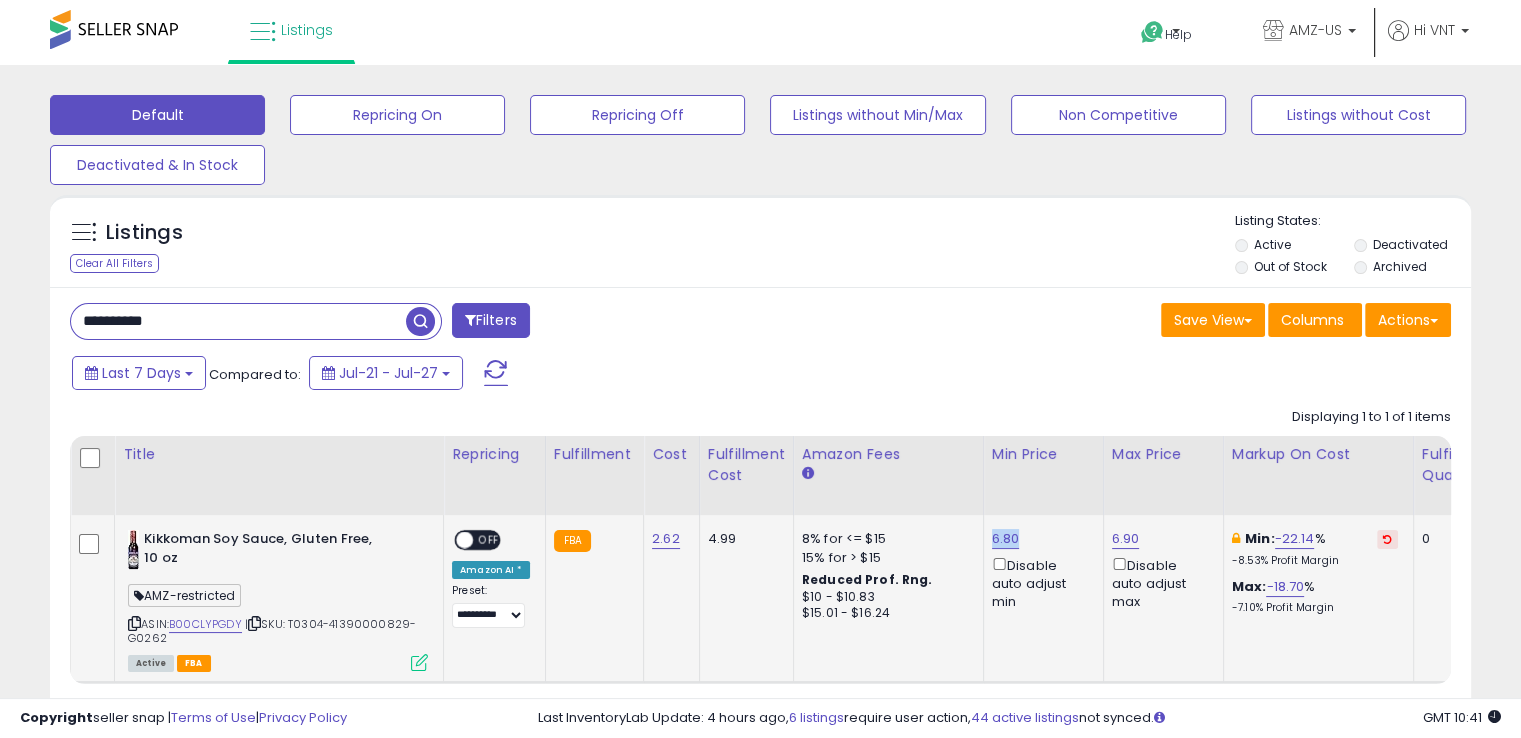 drag, startPoint x: 1013, startPoint y: 537, endPoint x: 980, endPoint y: 529, distance: 33.955853 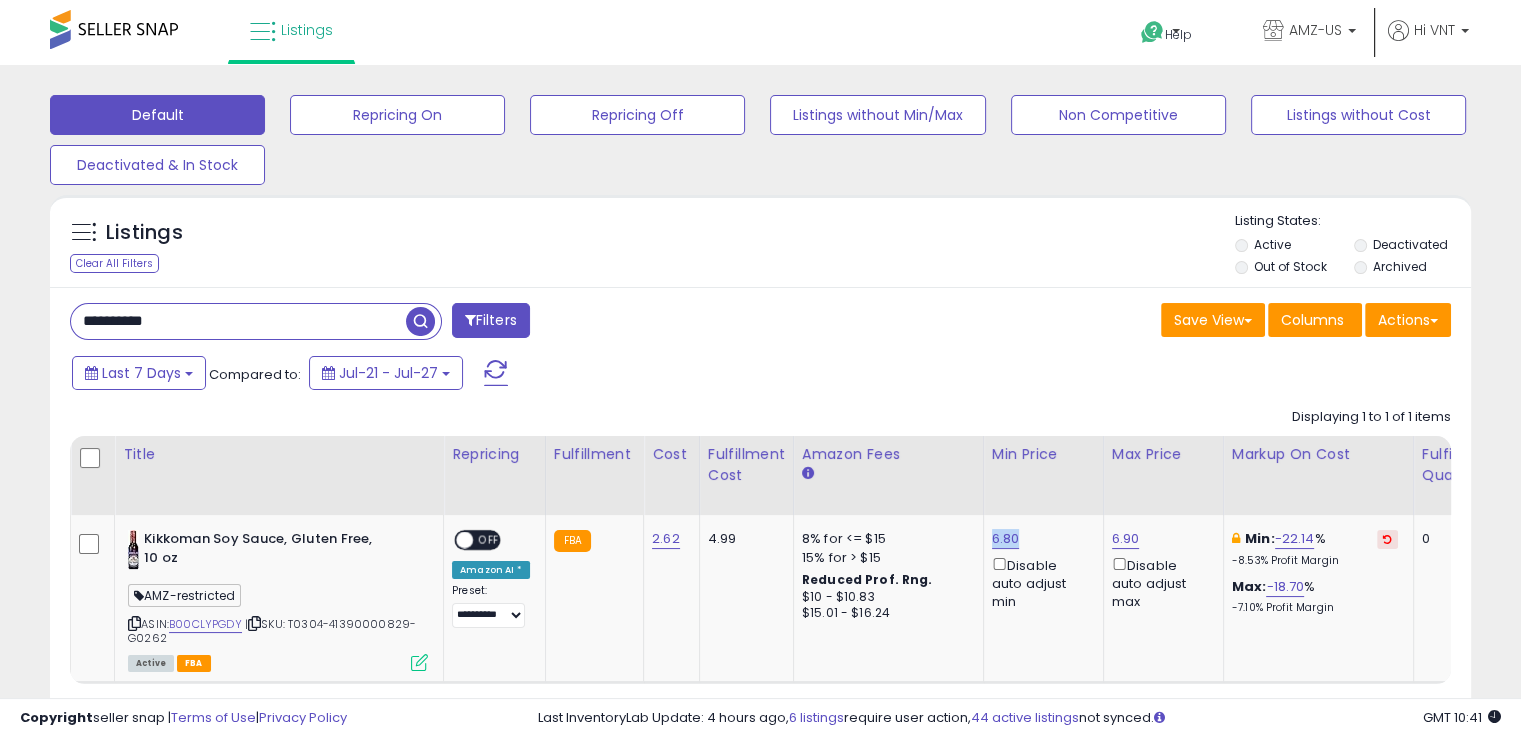 copy on "6.80" 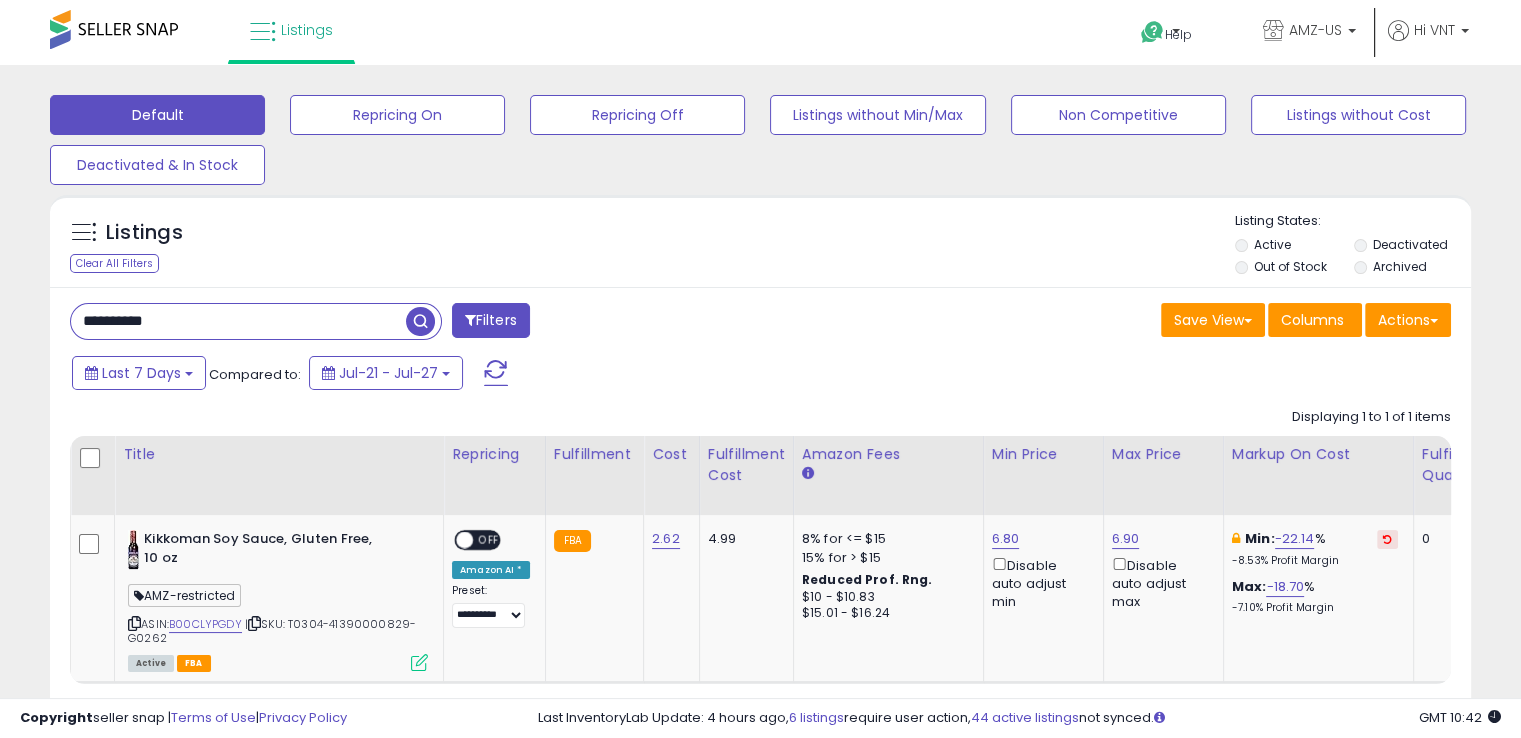 click on "**********" at bounding box center (238, 321) 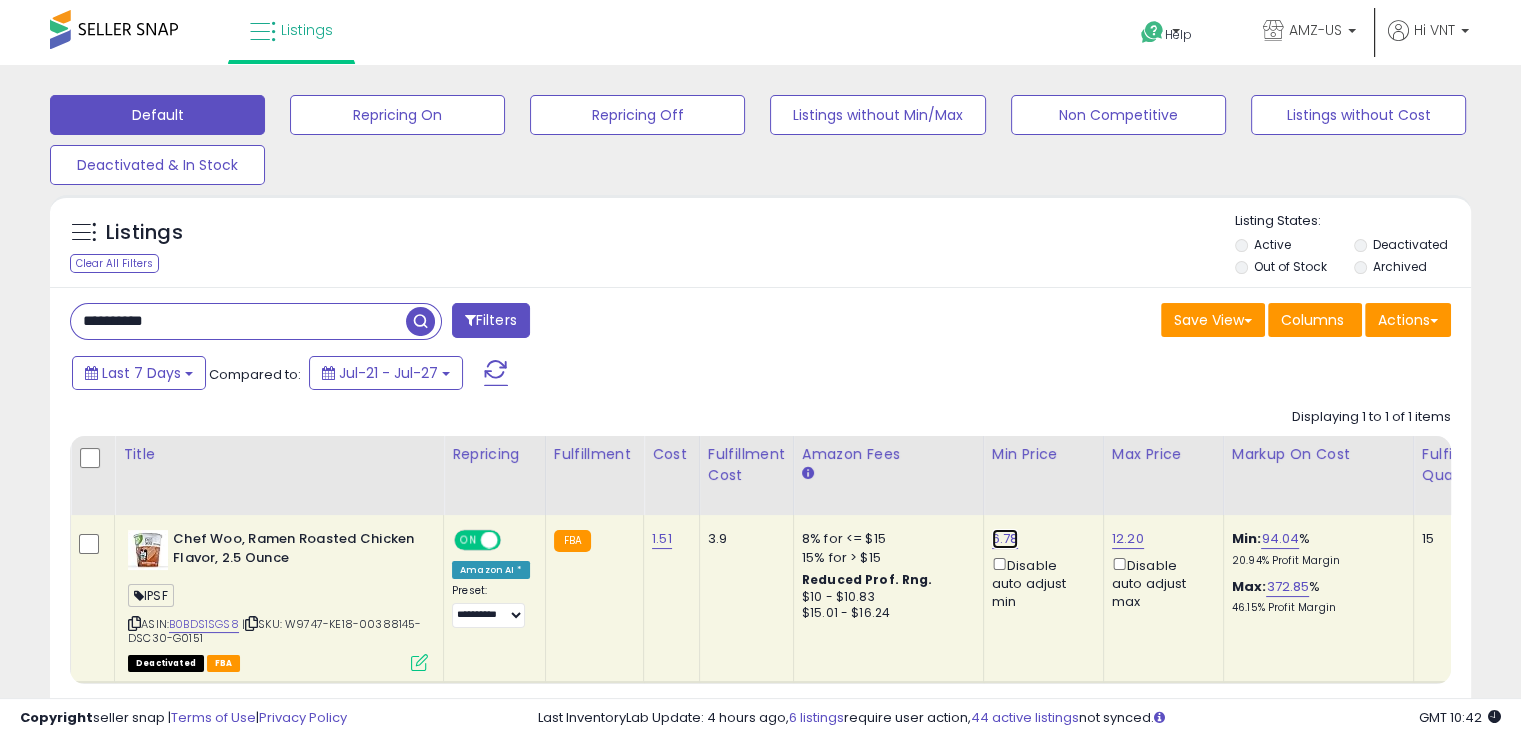 click on "6.78" at bounding box center [1005, 539] 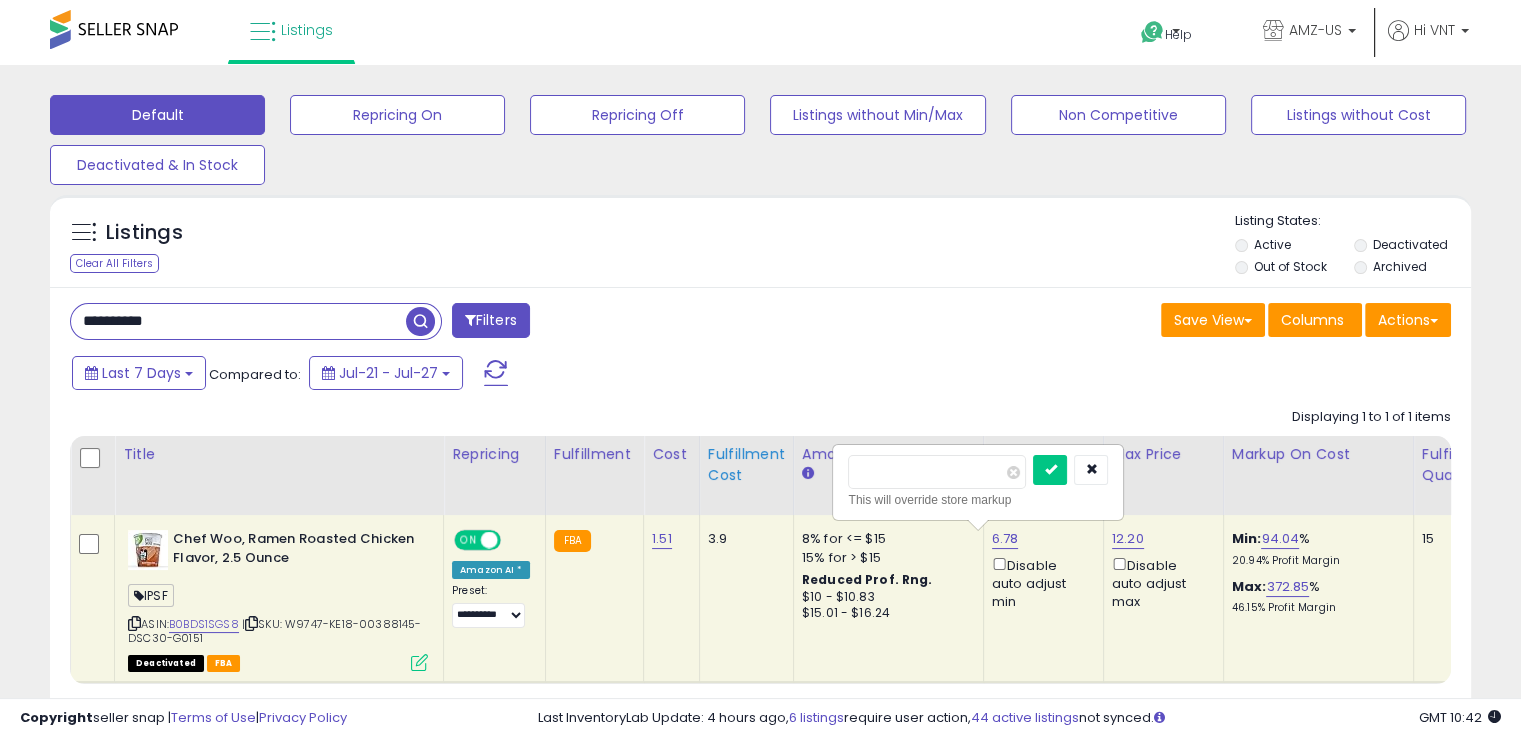 drag, startPoint x: 893, startPoint y: 475, endPoint x: 769, endPoint y: 493, distance: 125.299644 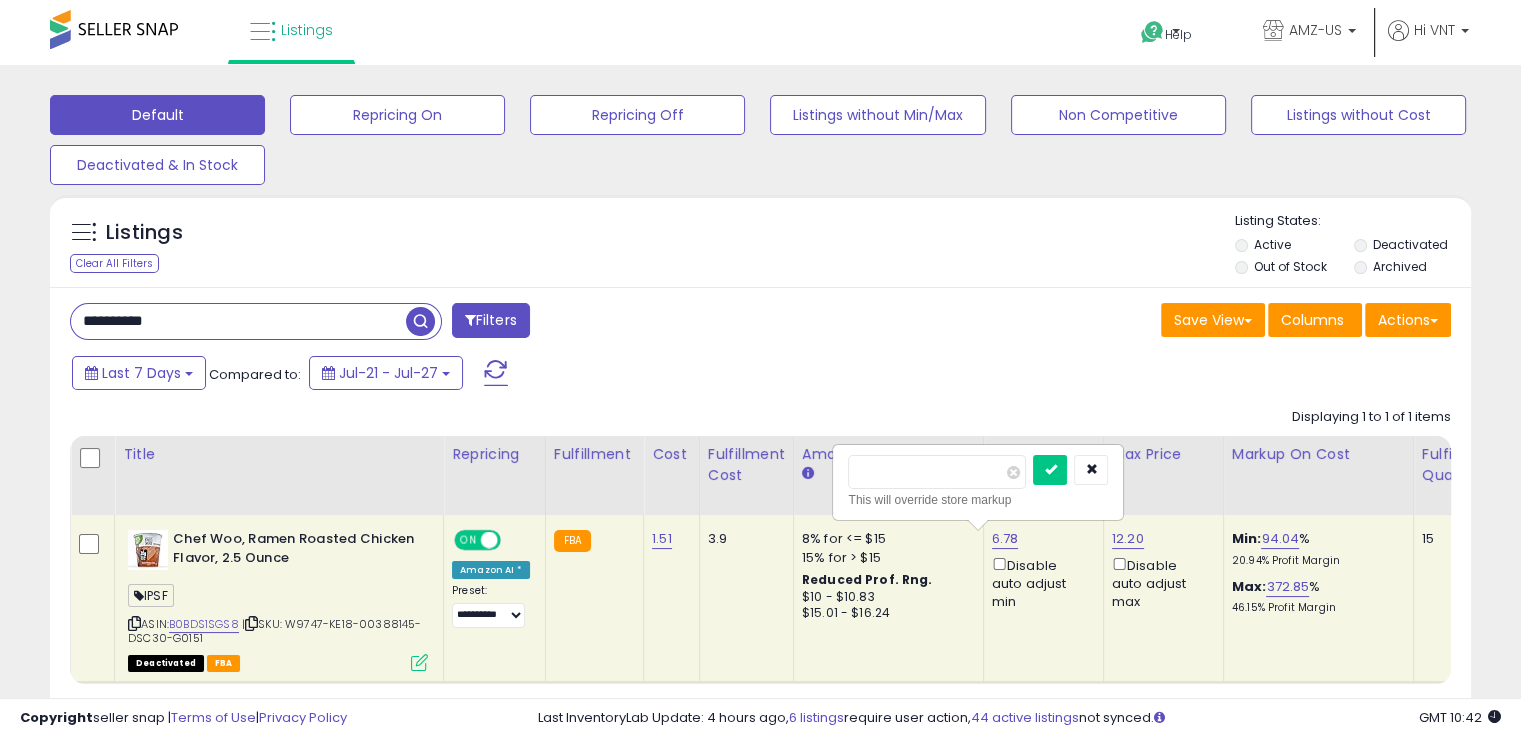 type on "*" 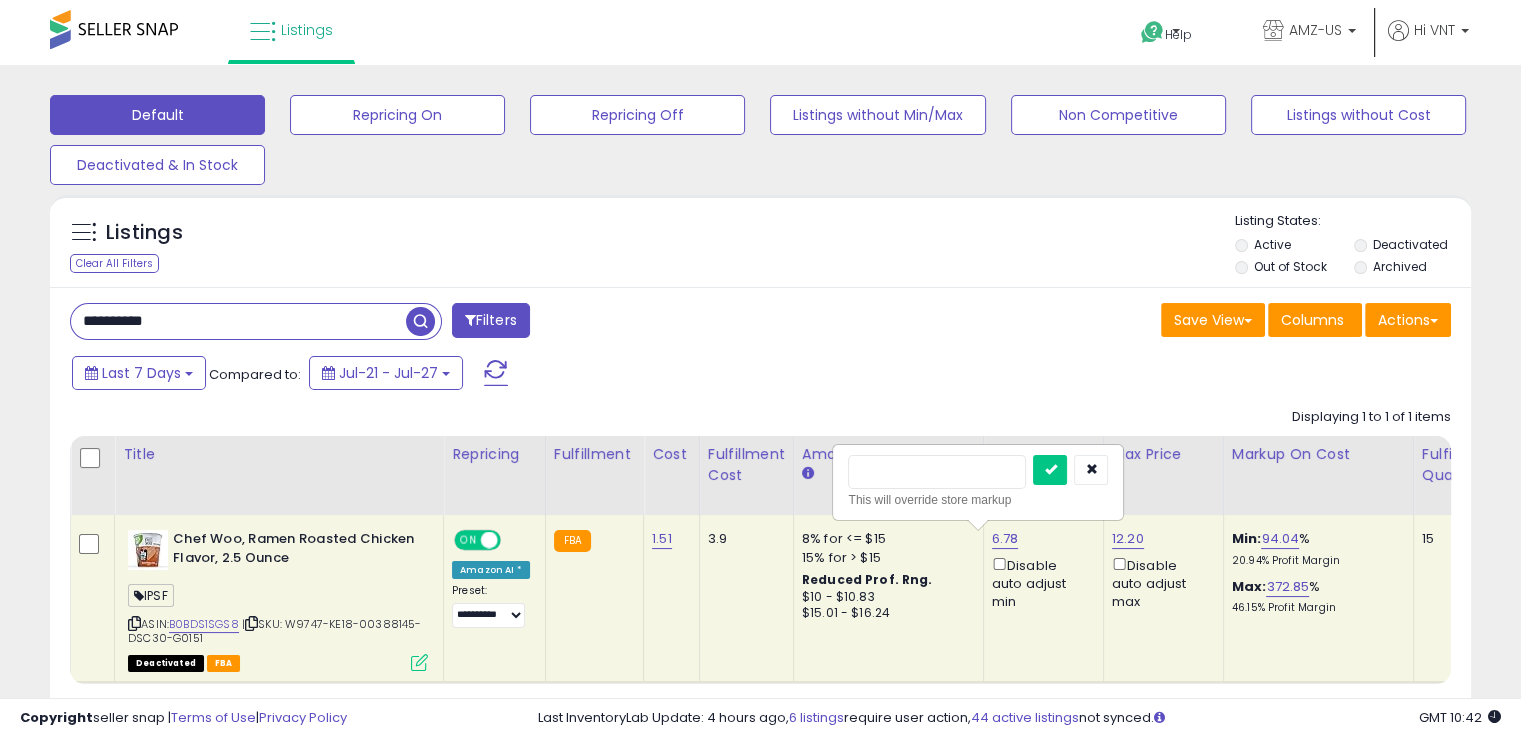 type on "****" 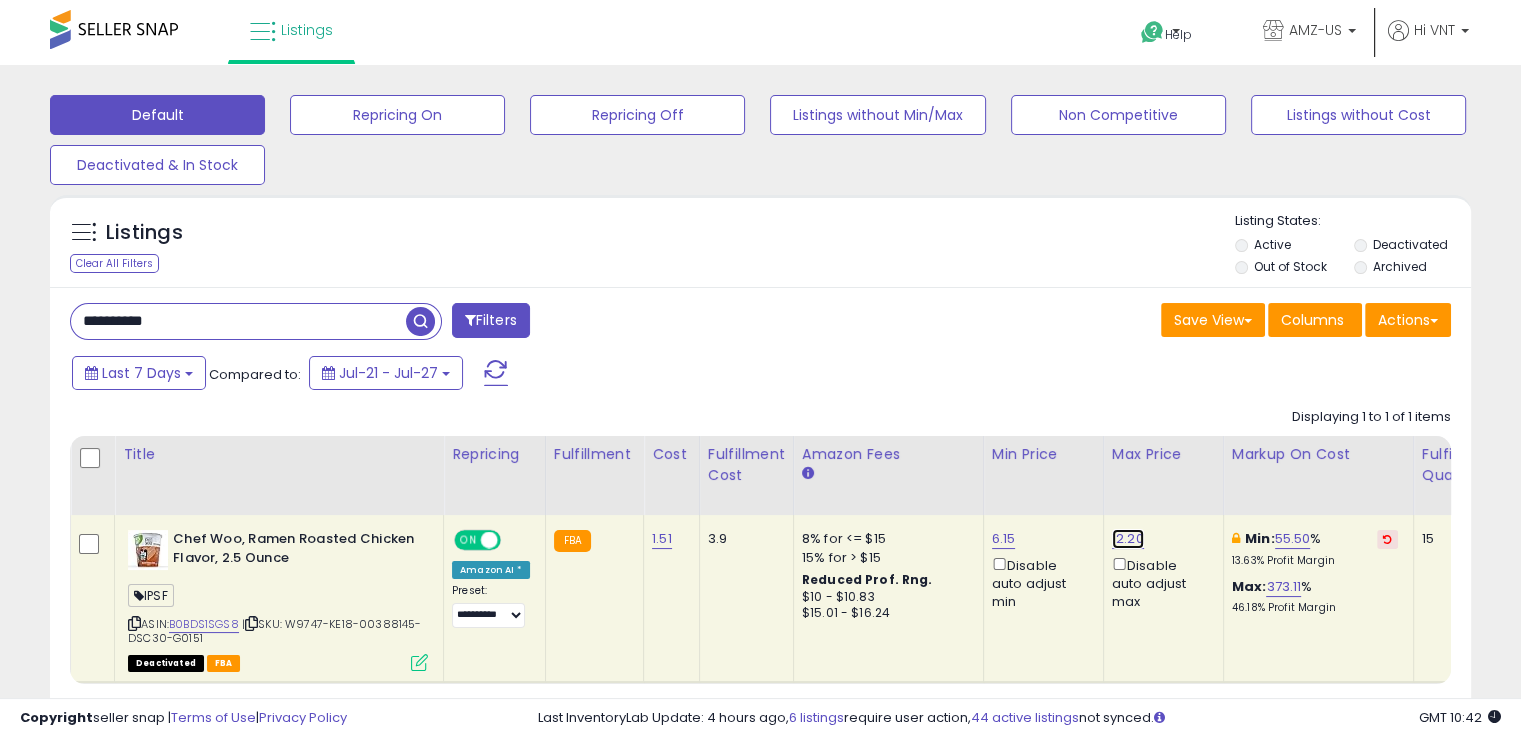 click on "12.20" at bounding box center [1128, 539] 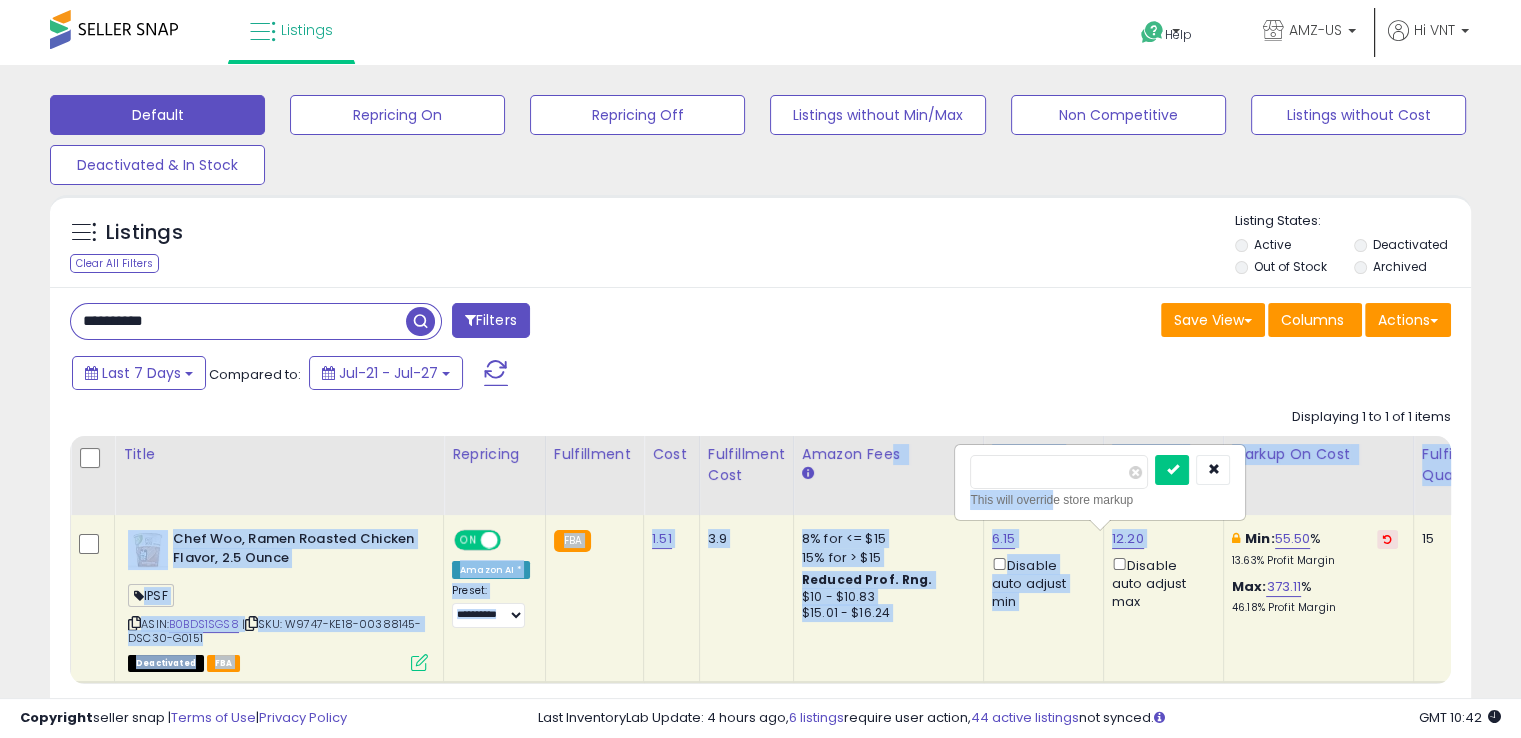drag, startPoint x: 911, startPoint y: 488, endPoint x: 879, endPoint y: 478, distance: 33.526108 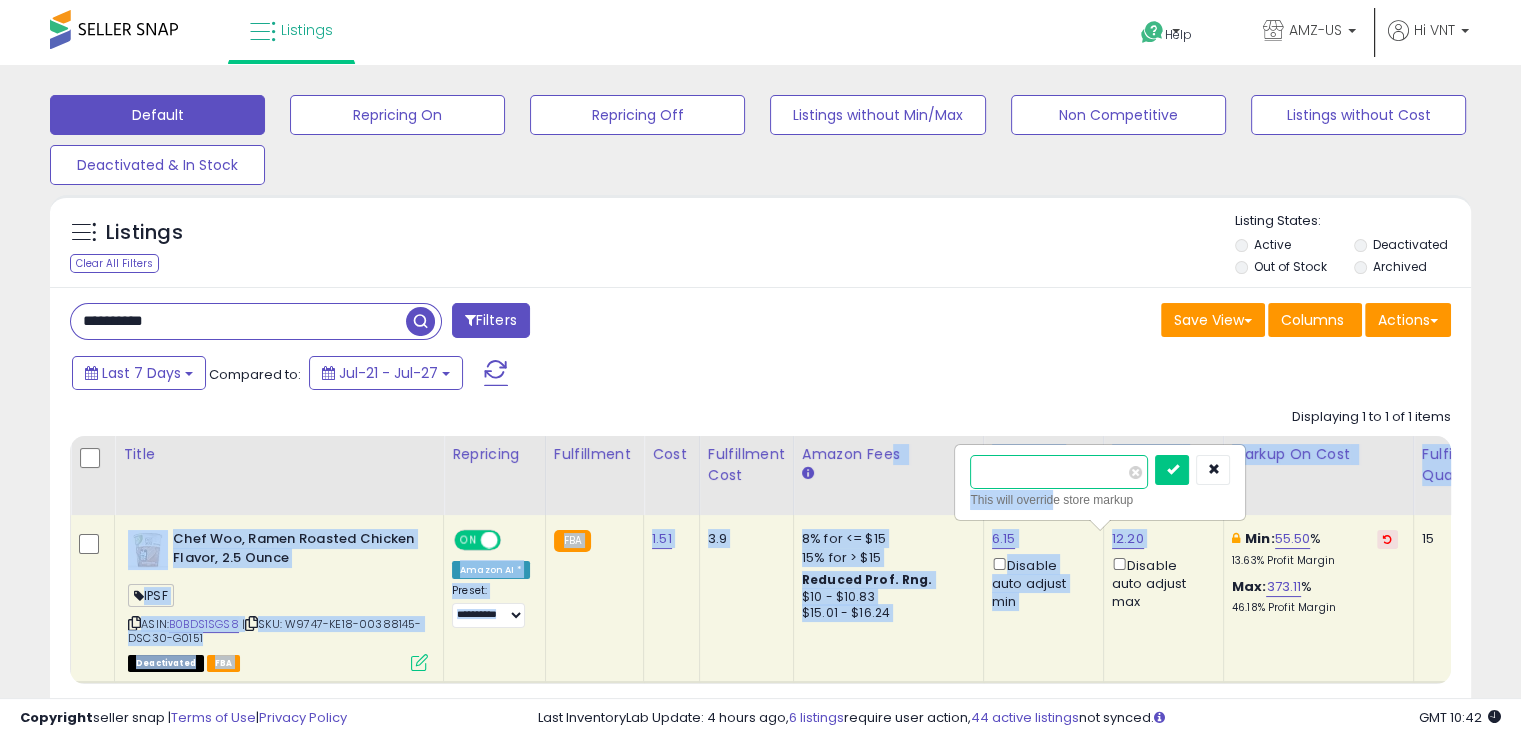 click on "*****" at bounding box center (1059, 472) 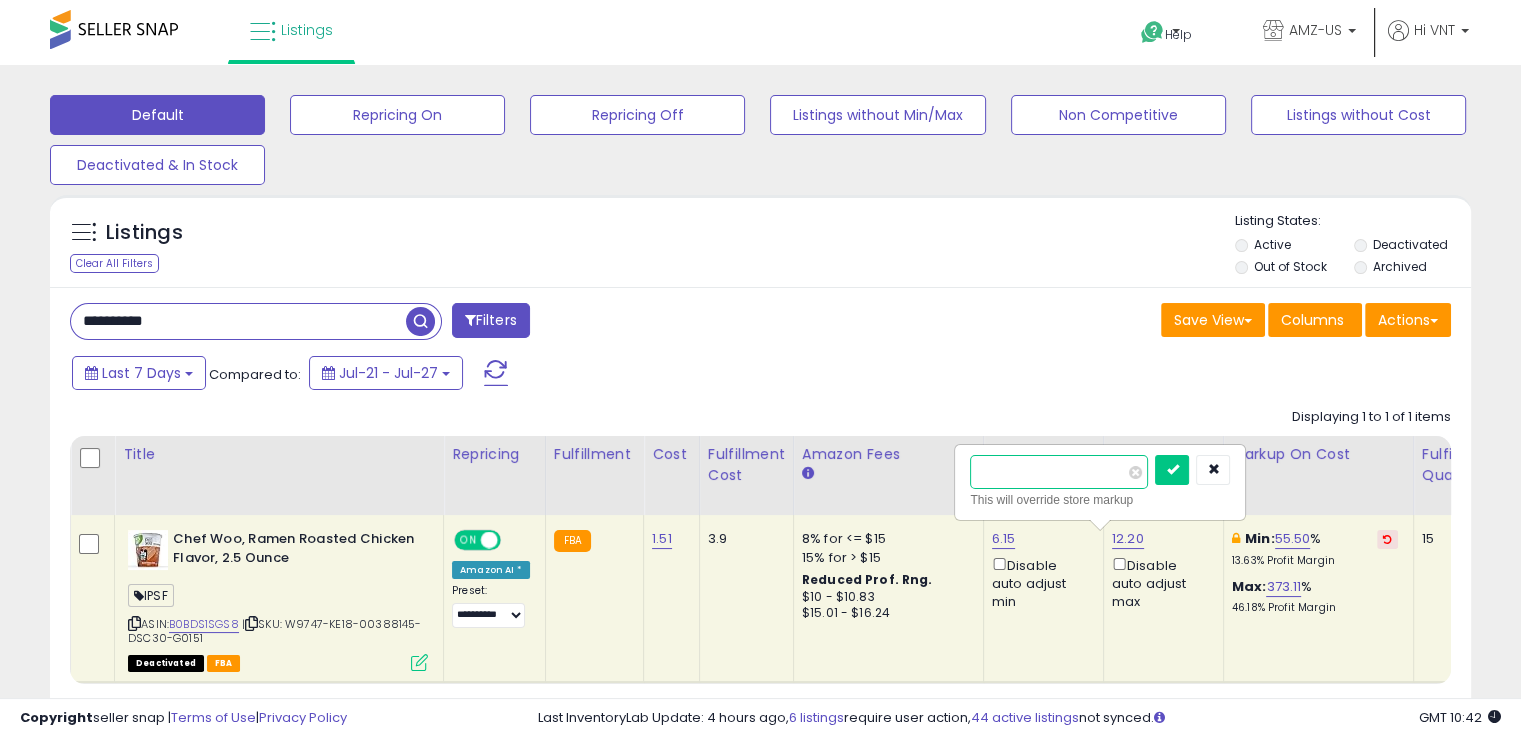 drag, startPoint x: 1068, startPoint y: 463, endPoint x: 928, endPoint y: 479, distance: 140.91132 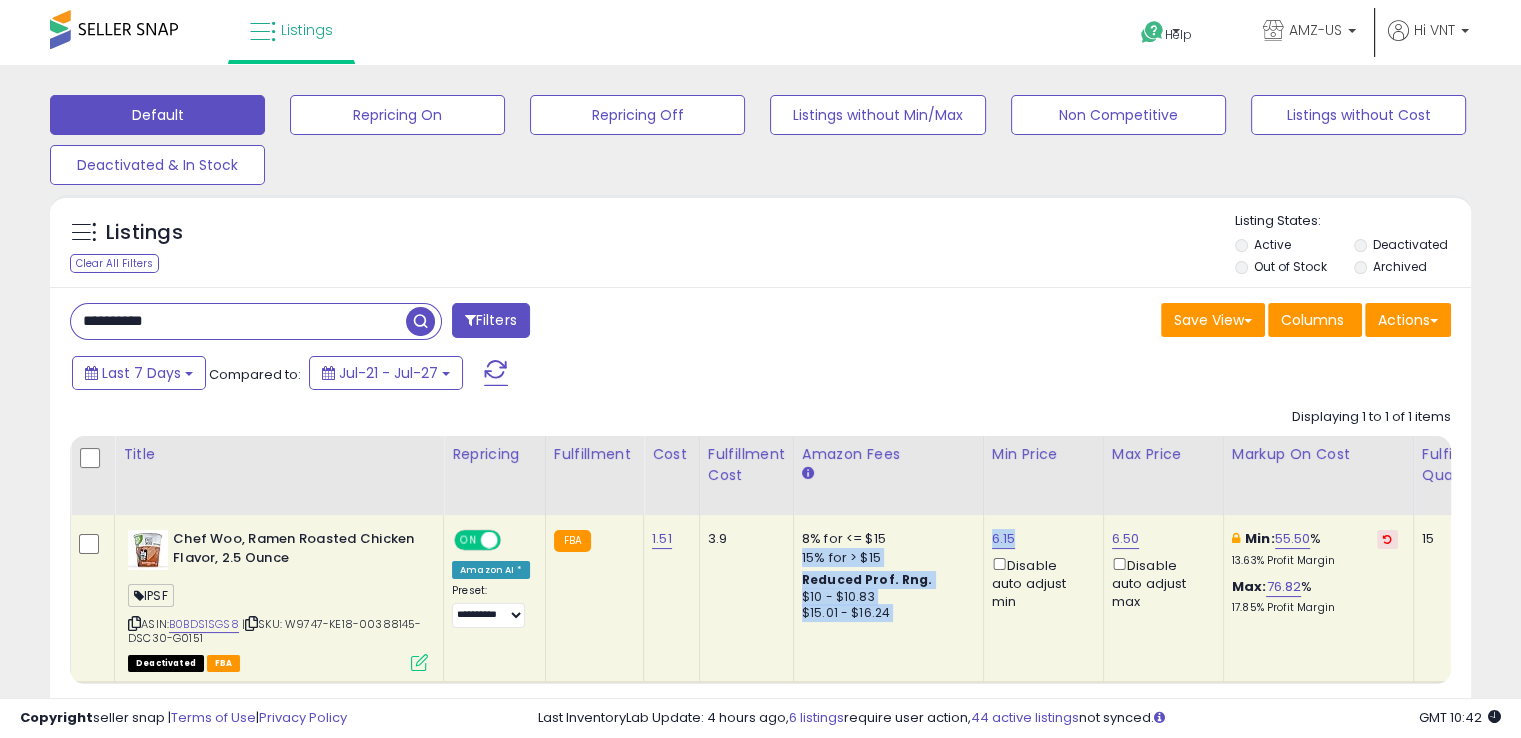 drag, startPoint x: 1010, startPoint y: 535, endPoint x: 972, endPoint y: 537, distance: 38.052597 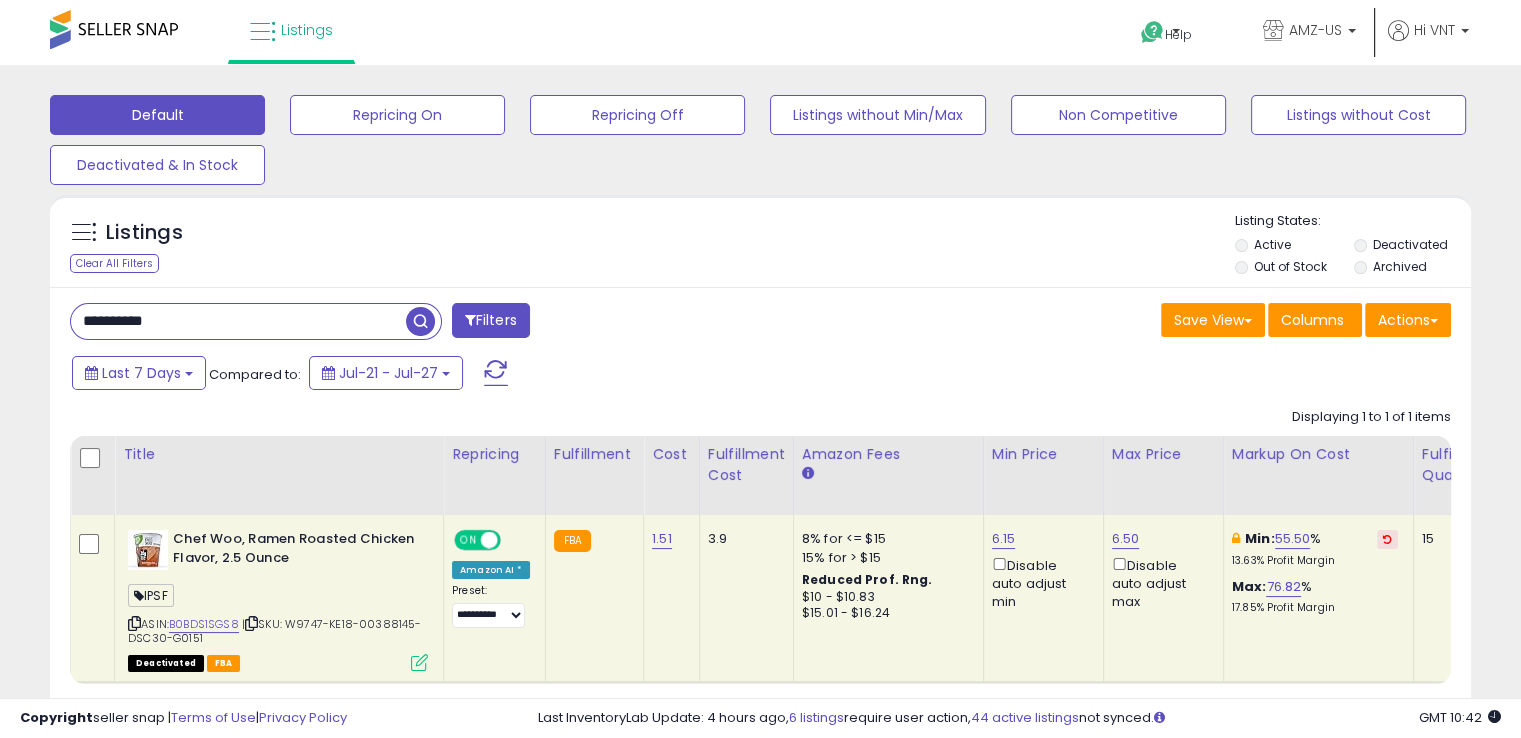 drag, startPoint x: 1006, startPoint y: 355, endPoint x: 996, endPoint y: 527, distance: 172.29045 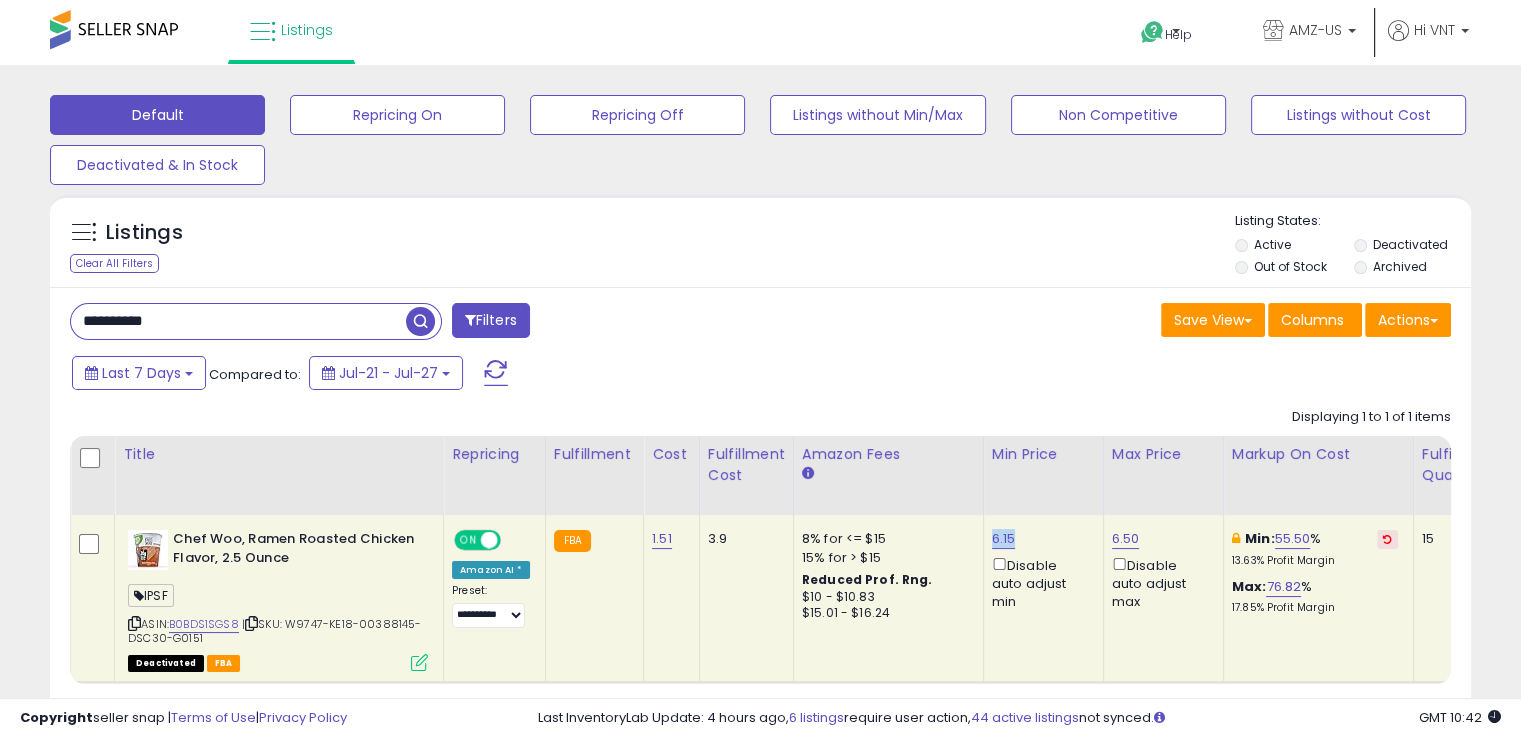 drag, startPoint x: 1011, startPoint y: 529, endPoint x: 984, endPoint y: 533, distance: 27.294687 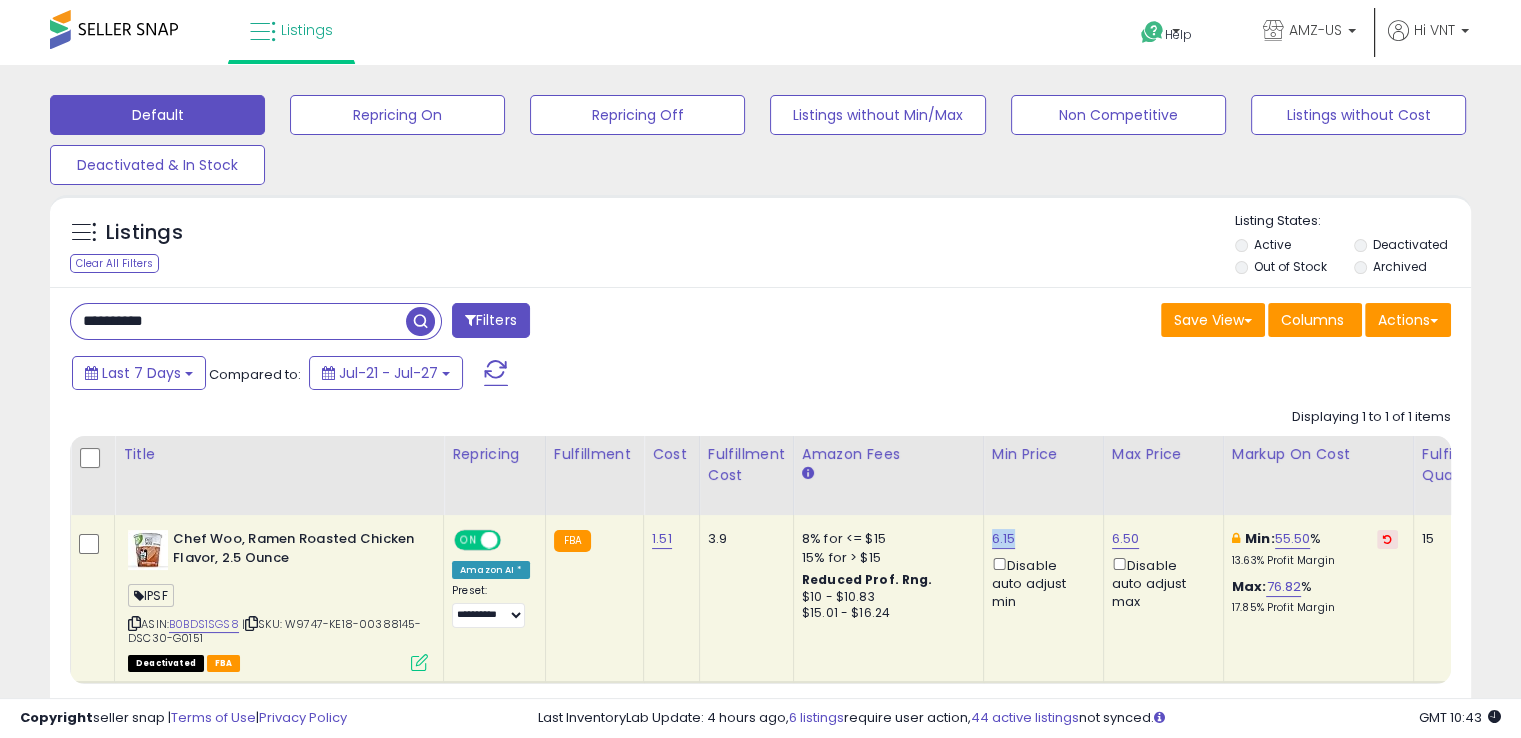 copy on "6.15" 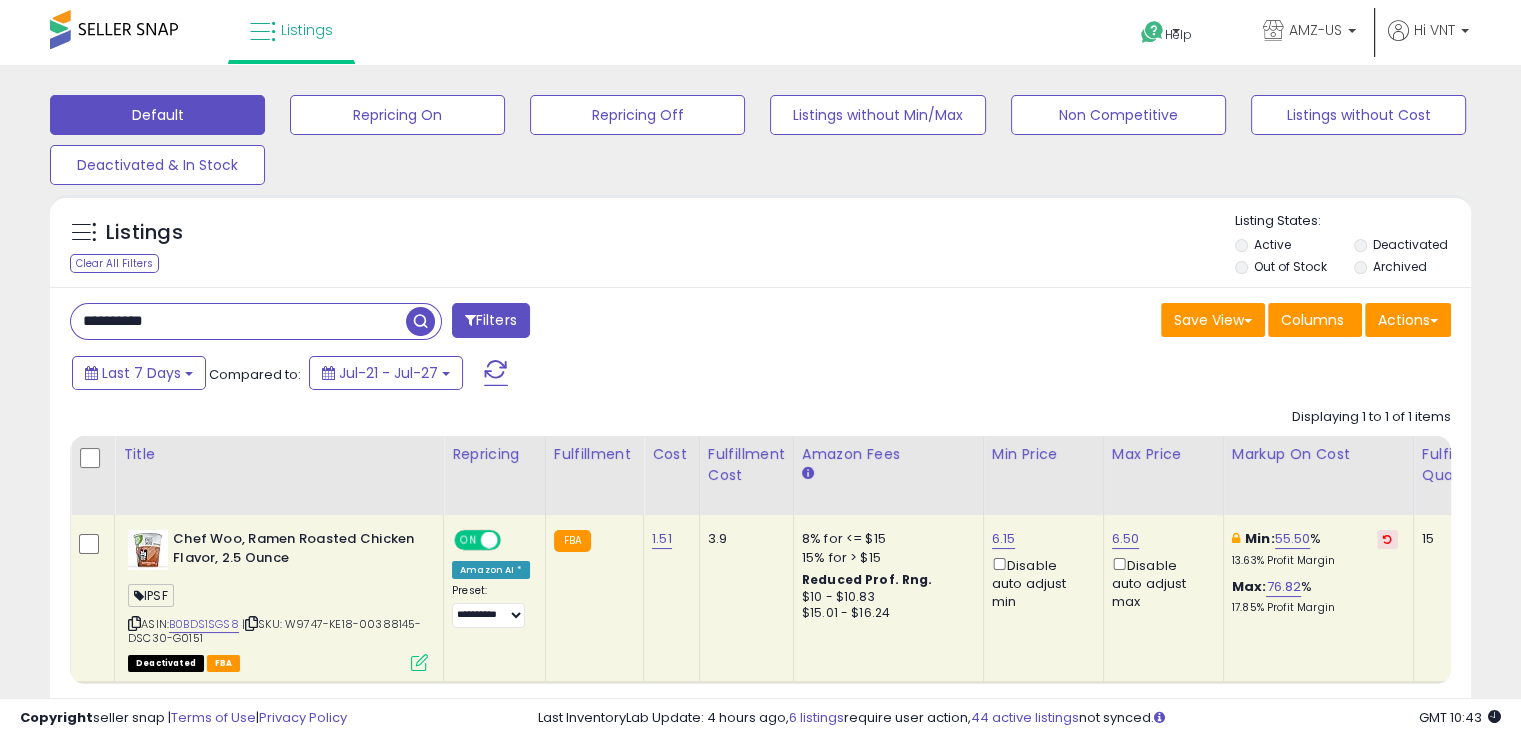 click on "**********" at bounding box center (238, 321) 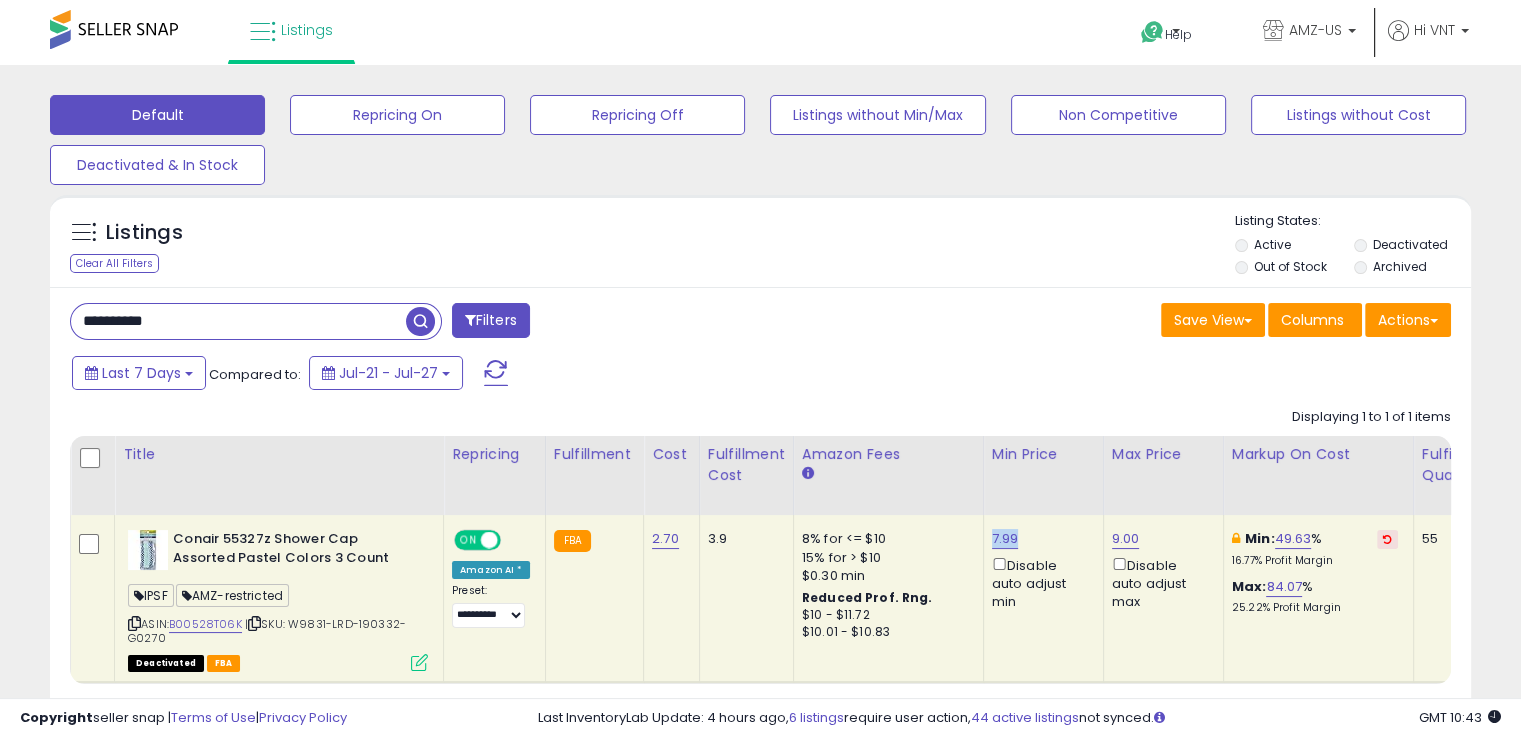 drag, startPoint x: 996, startPoint y: 529, endPoint x: 976, endPoint y: 530, distance: 20.024984 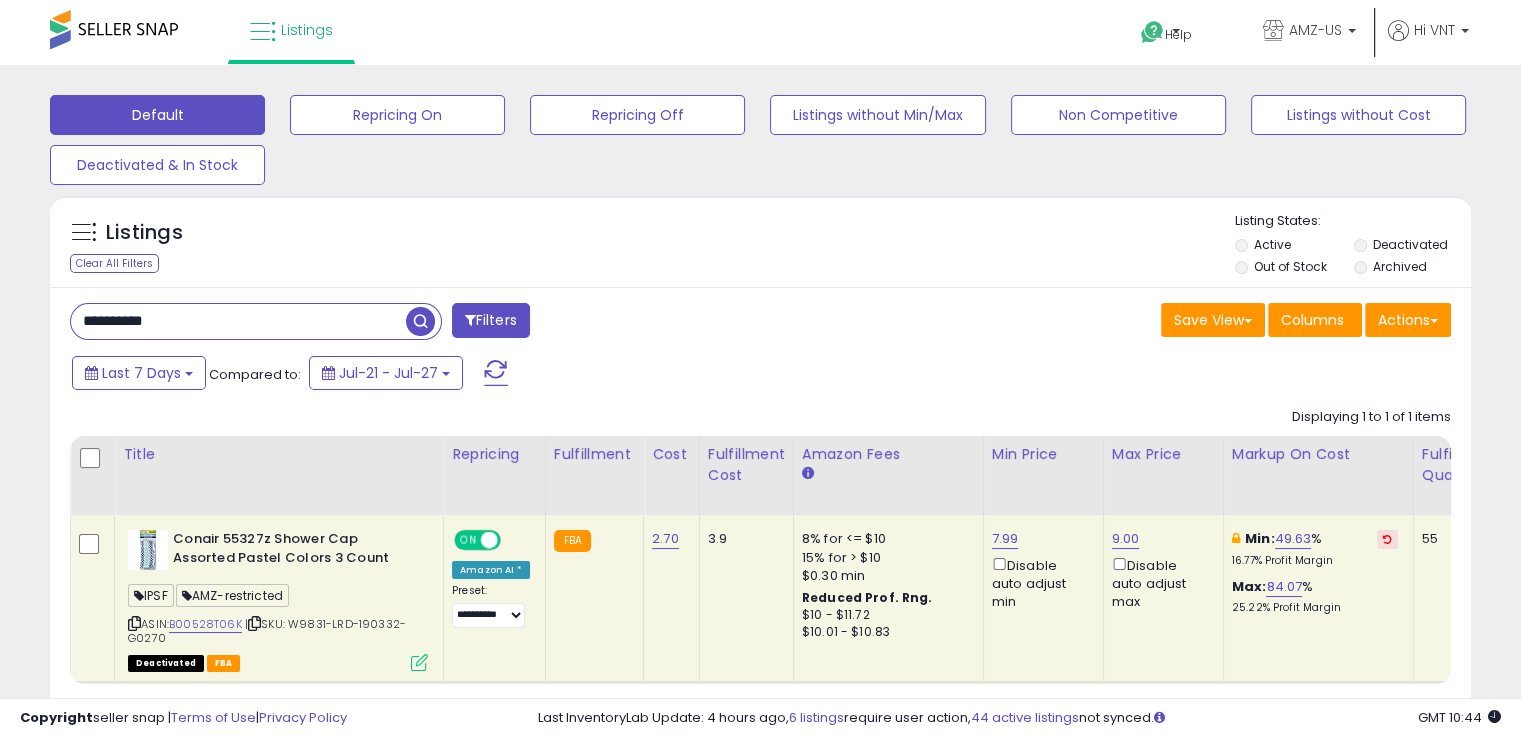 click on "**********" at bounding box center [238, 321] 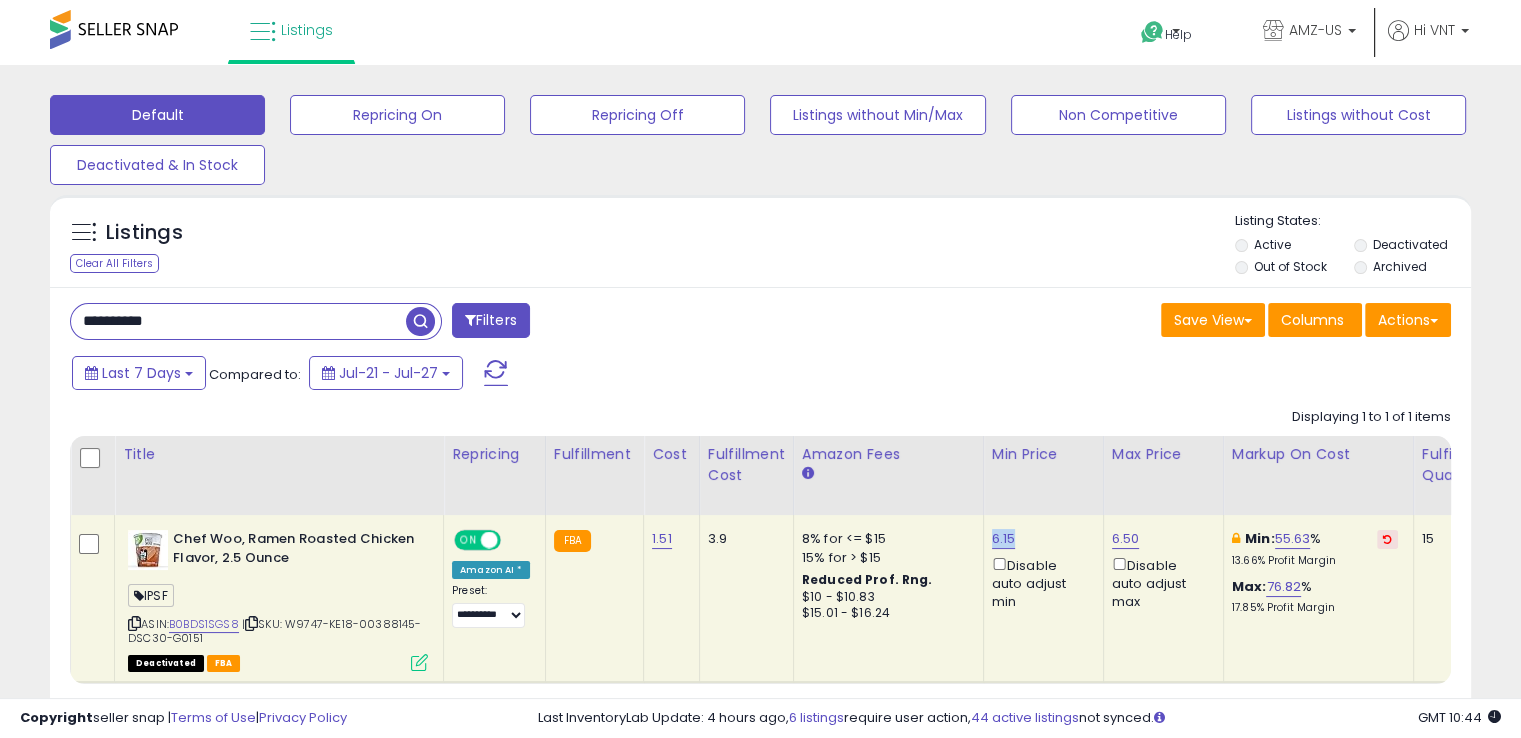 drag, startPoint x: 1022, startPoint y: 529, endPoint x: 973, endPoint y: 533, distance: 49.162994 